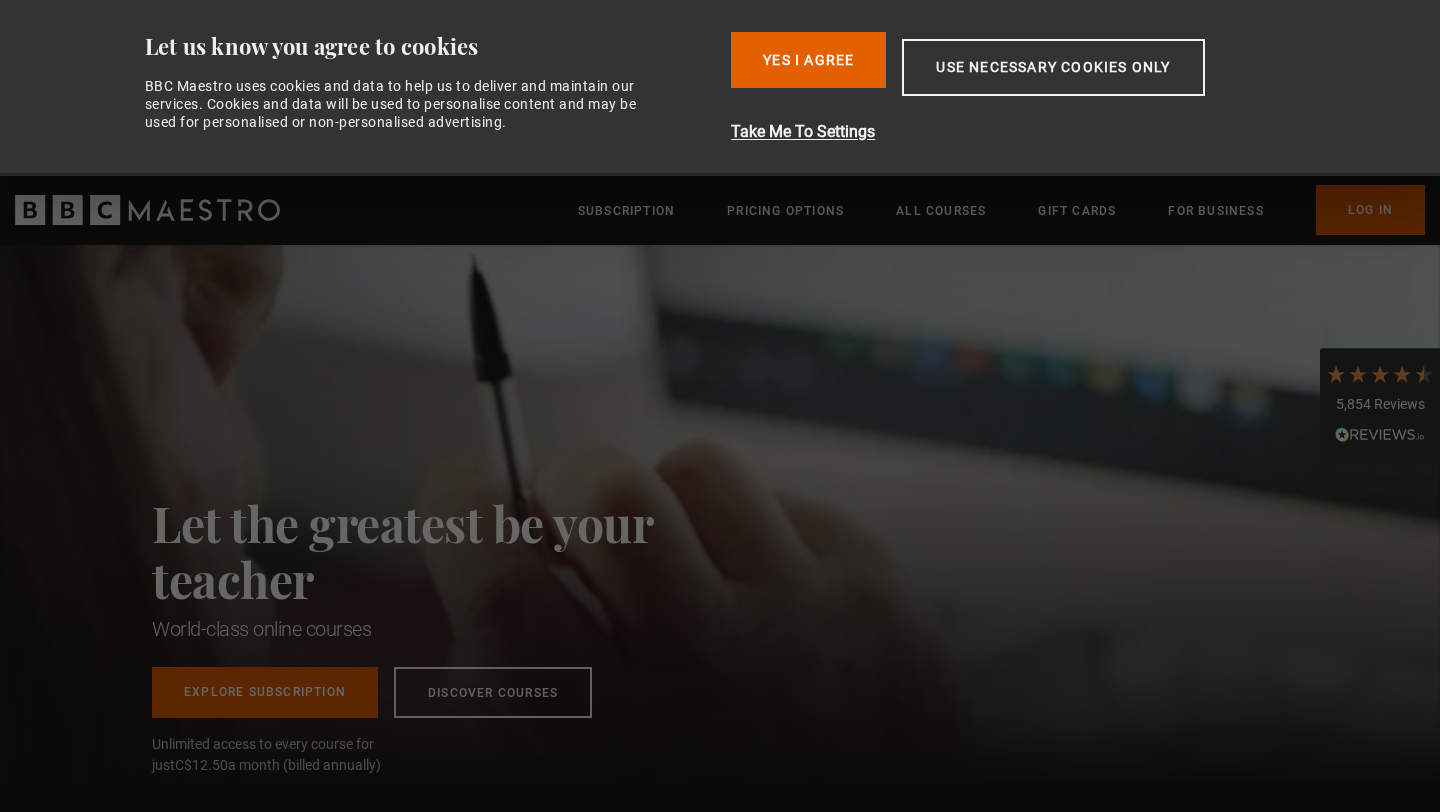scroll, scrollTop: 0, scrollLeft: 0, axis: both 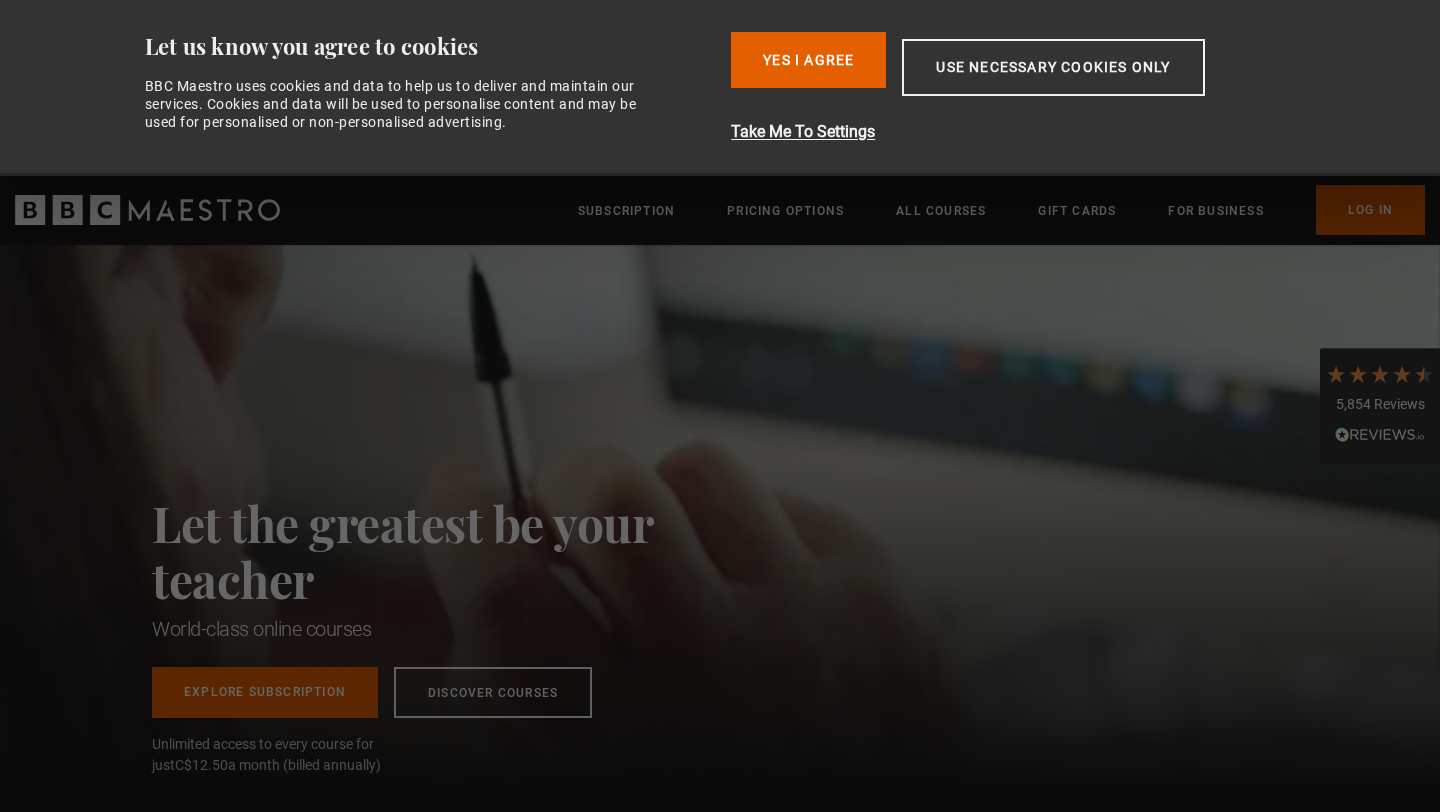 click on "Log In" at bounding box center (1370, 210) 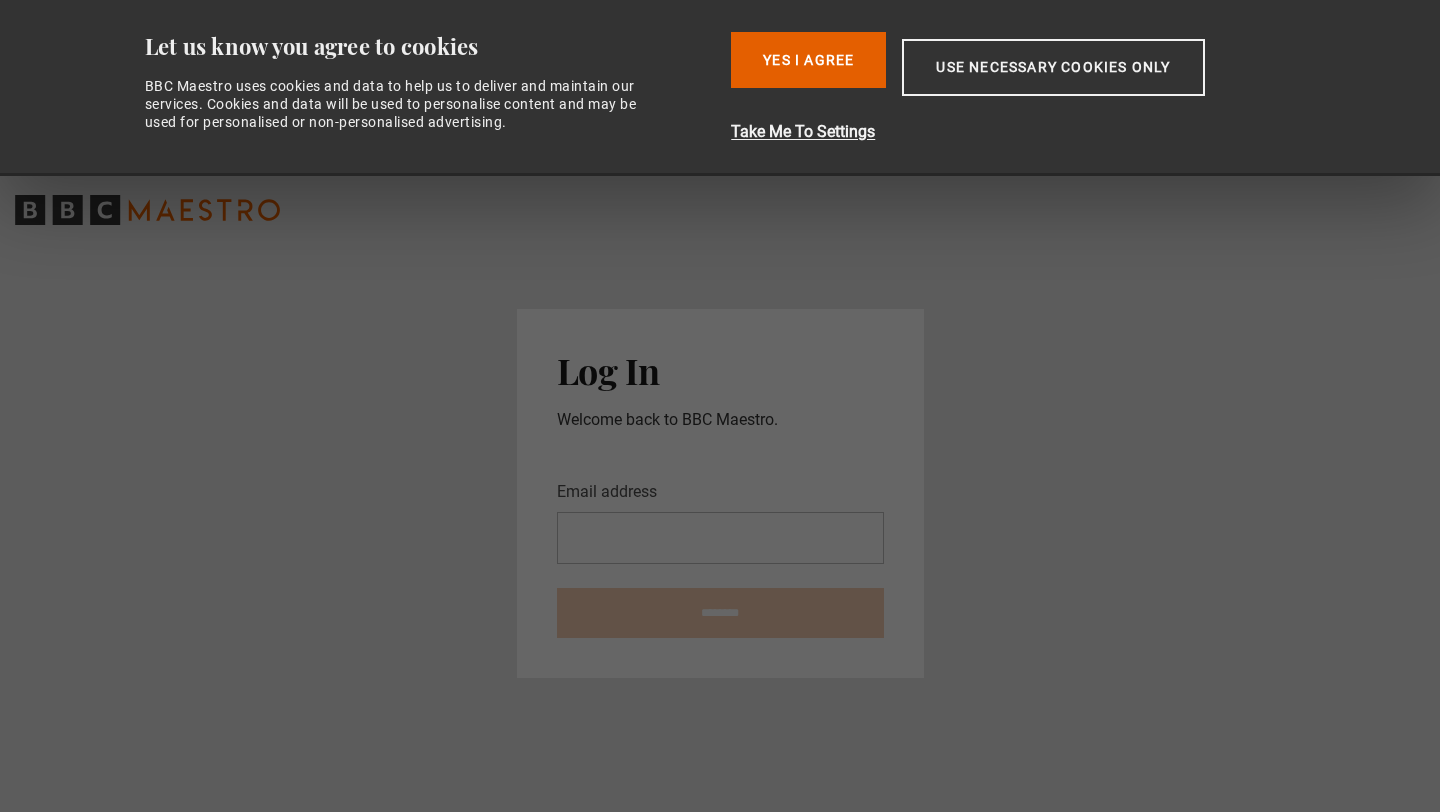 scroll, scrollTop: 0, scrollLeft: 0, axis: both 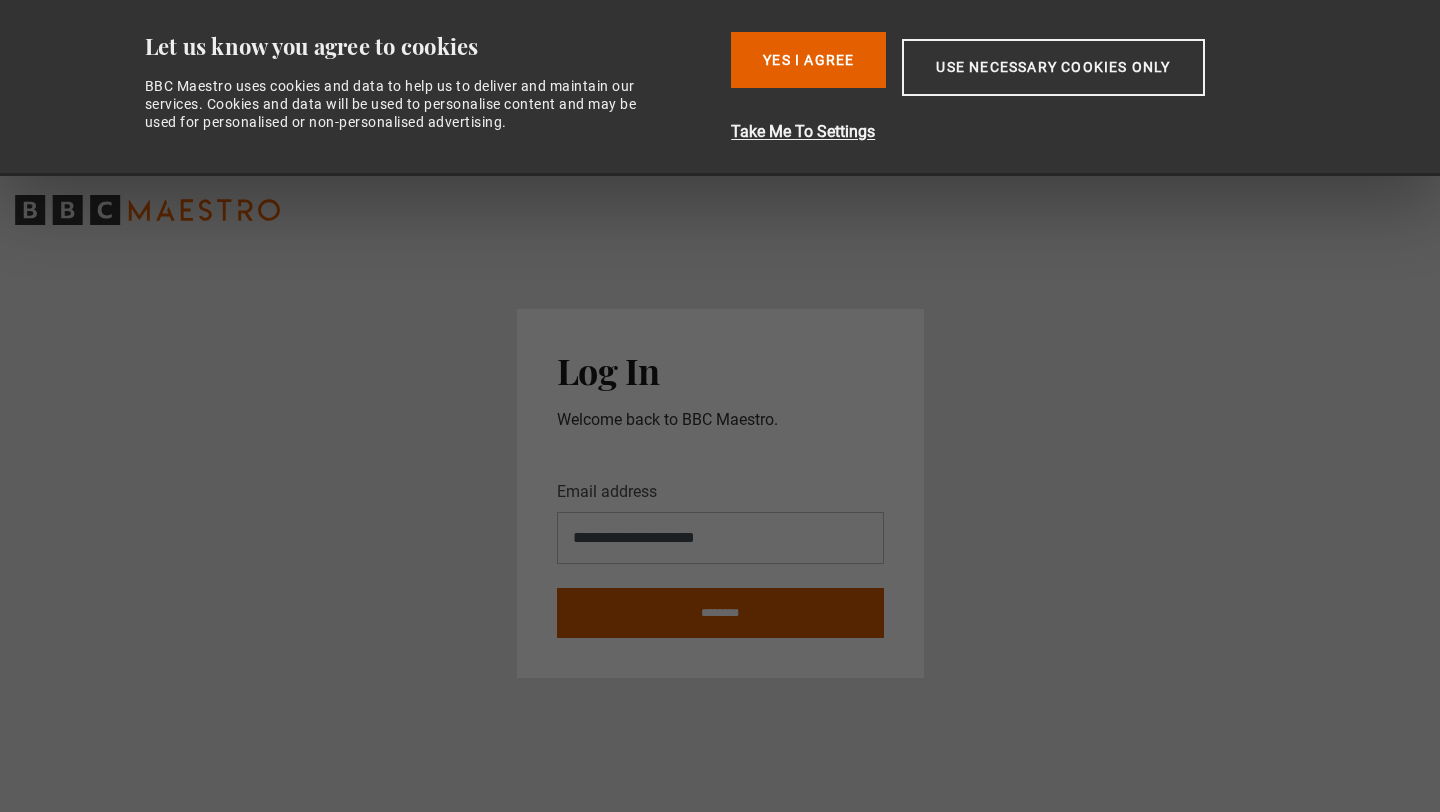 click on "********" at bounding box center (720, 613) 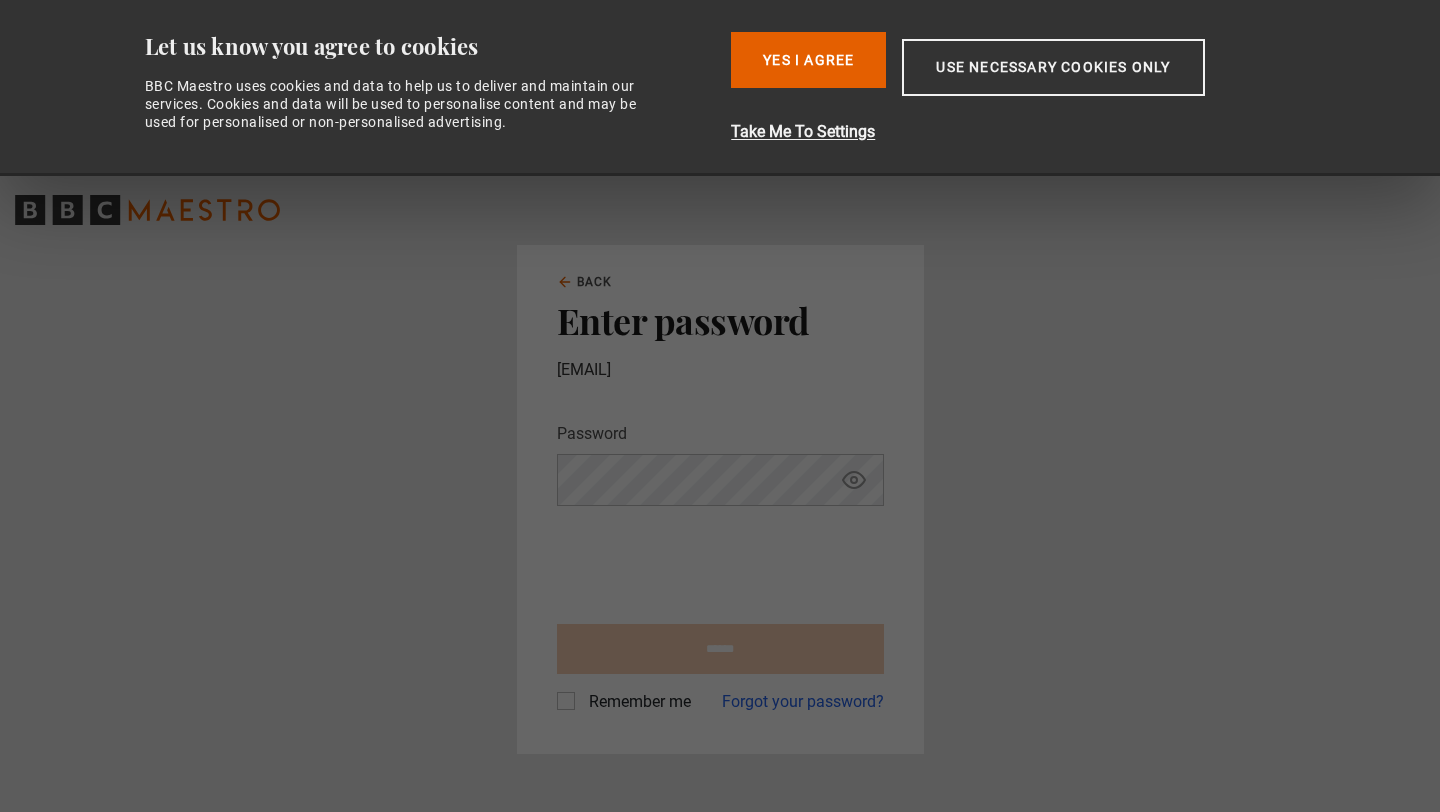 scroll, scrollTop: 0, scrollLeft: 0, axis: both 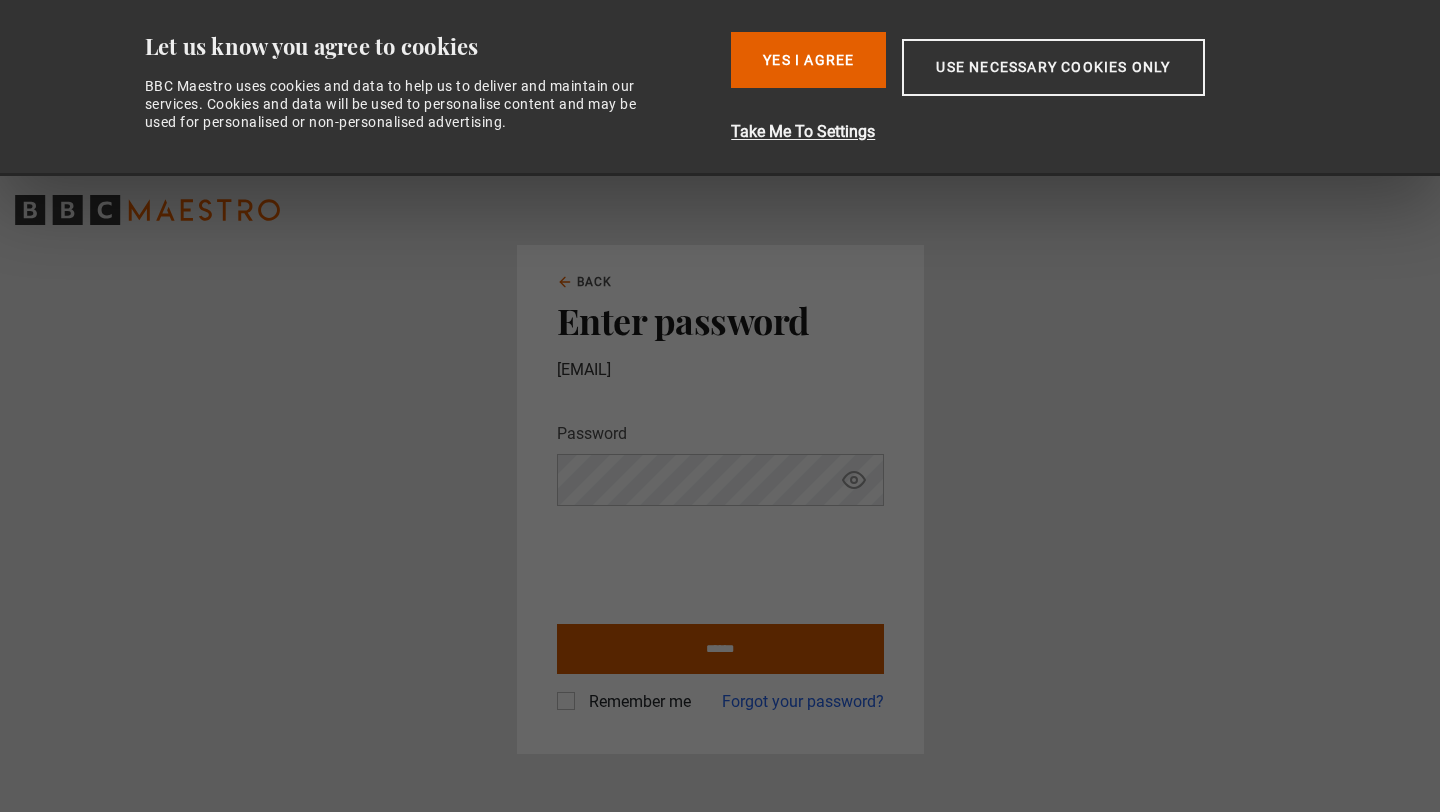 click on "******" at bounding box center (720, 649) 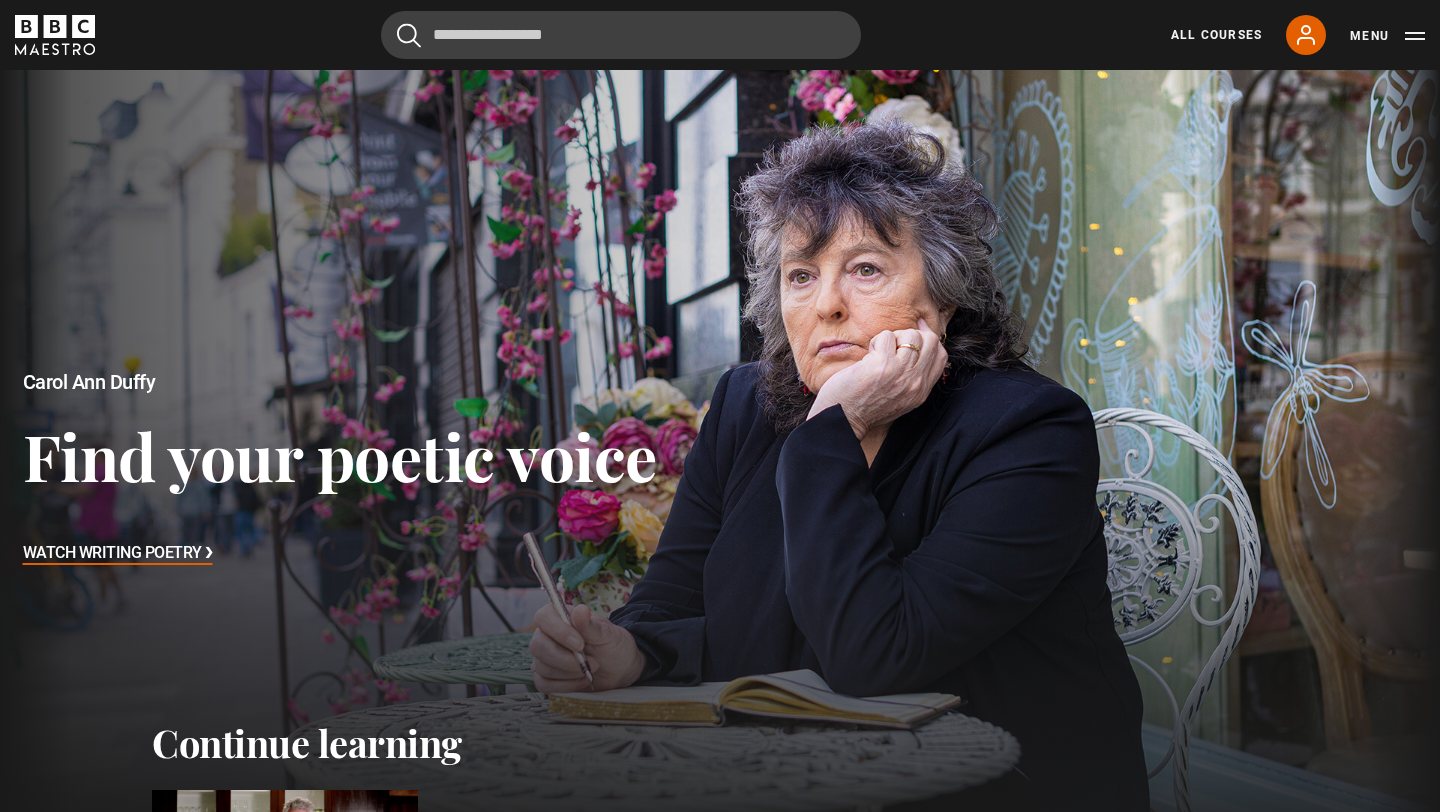 scroll, scrollTop: 10, scrollLeft: 0, axis: vertical 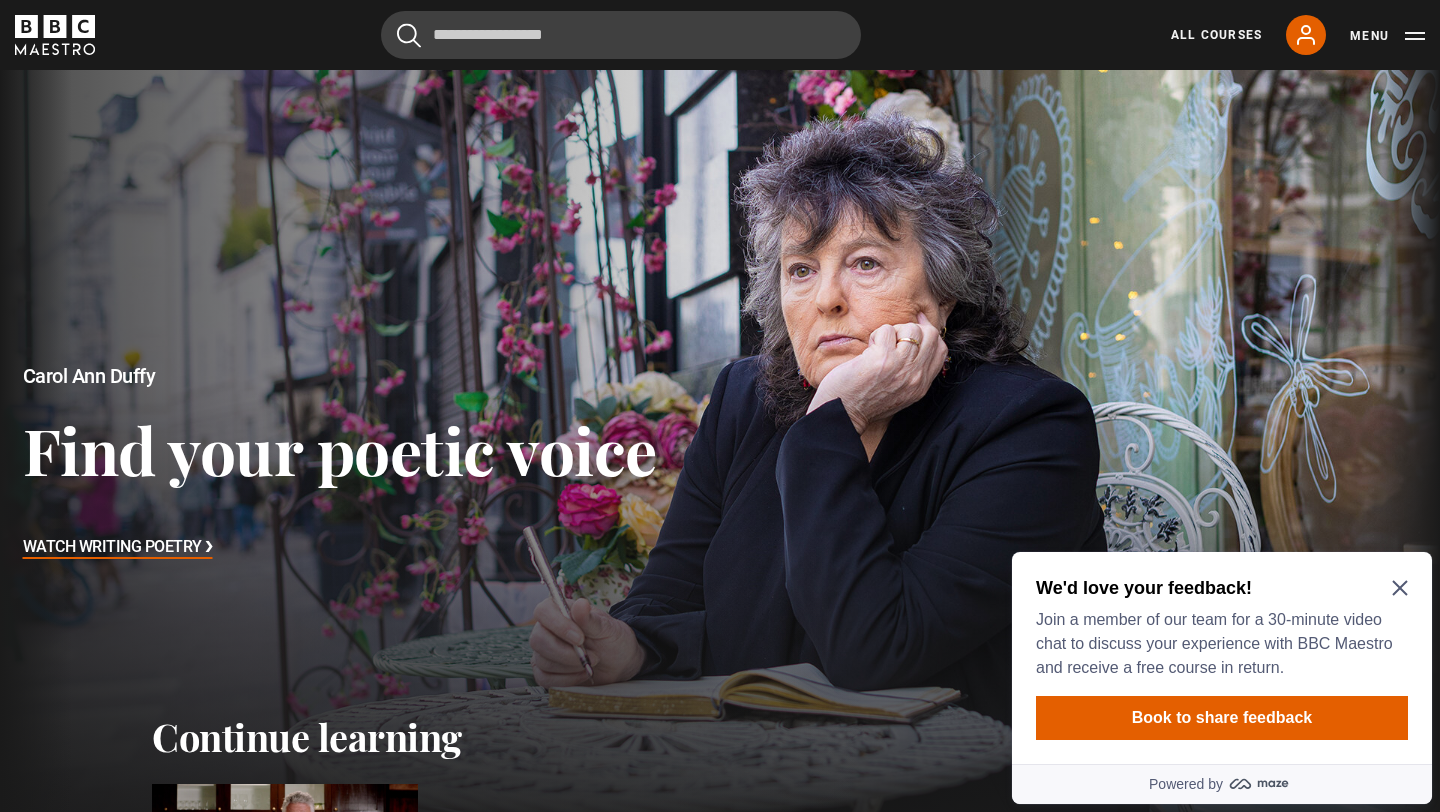 click 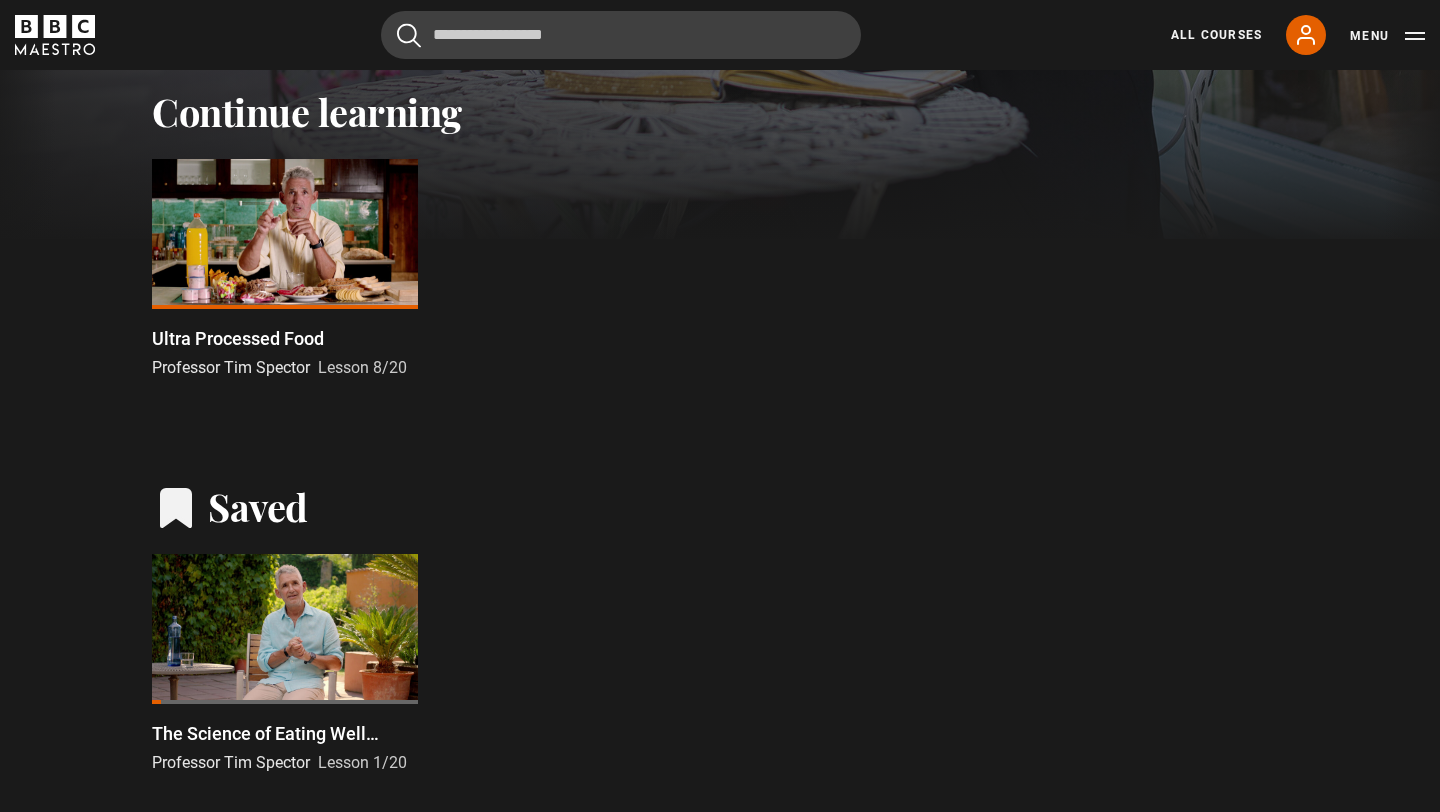 scroll, scrollTop: 644, scrollLeft: 0, axis: vertical 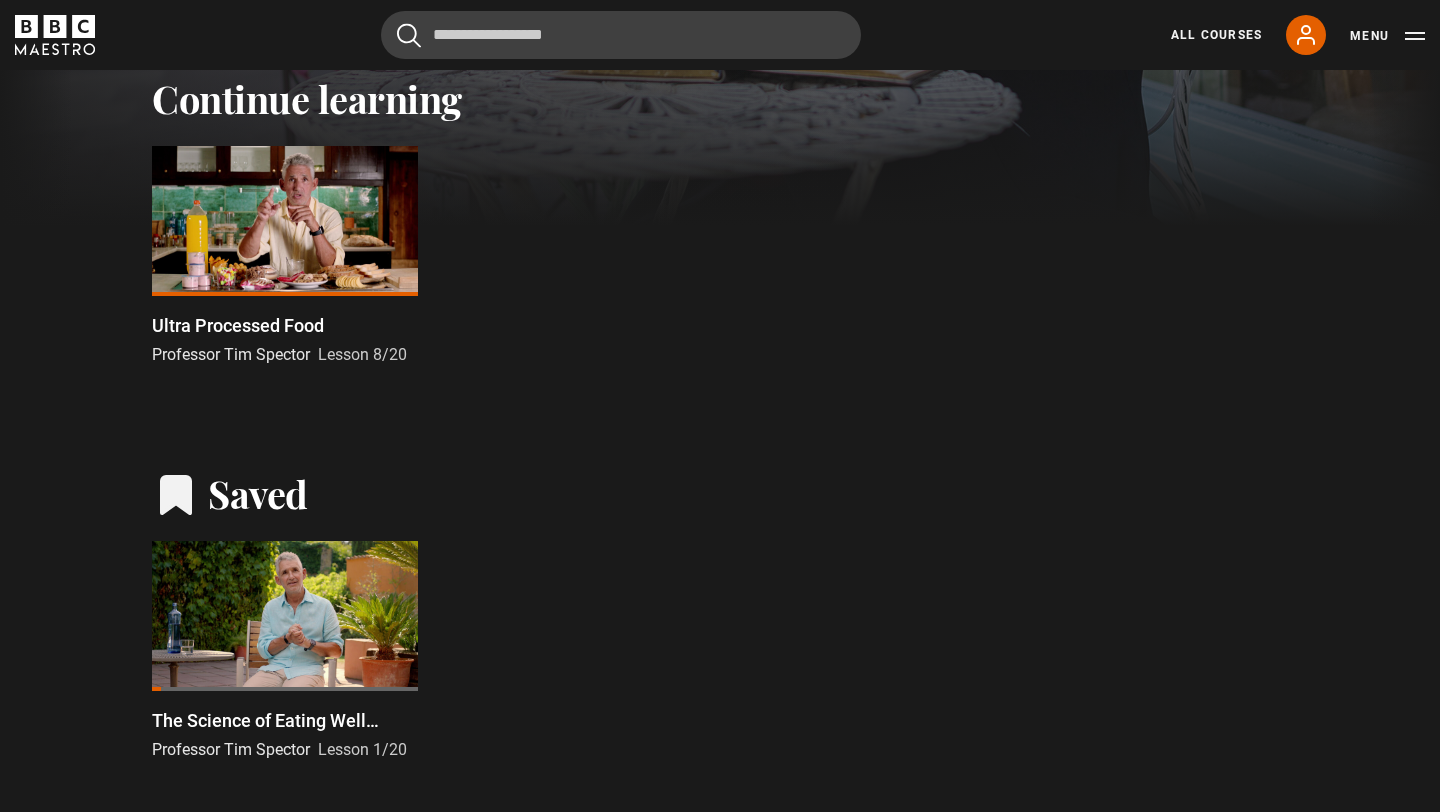 click at bounding box center (285, 221) 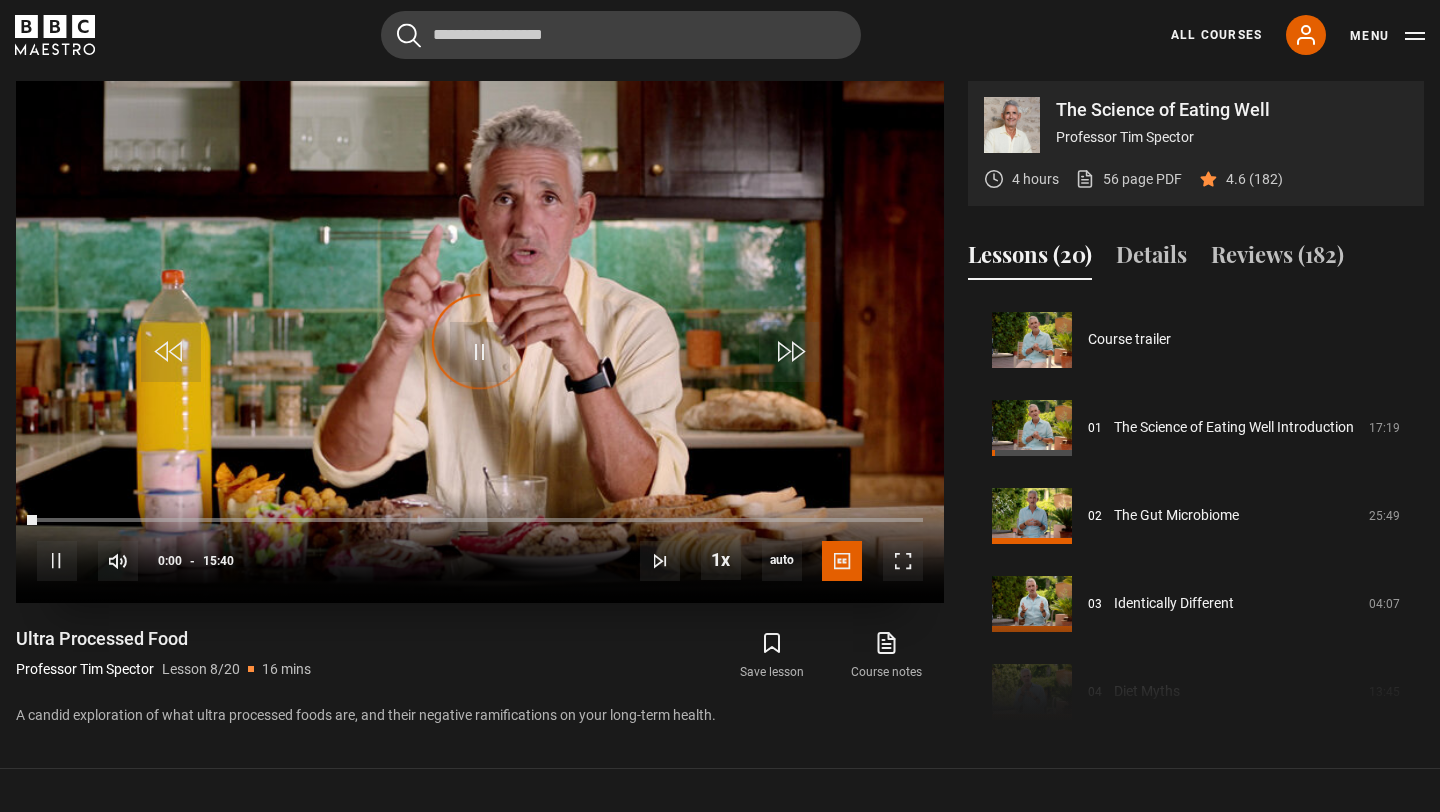 scroll, scrollTop: 855, scrollLeft: 0, axis: vertical 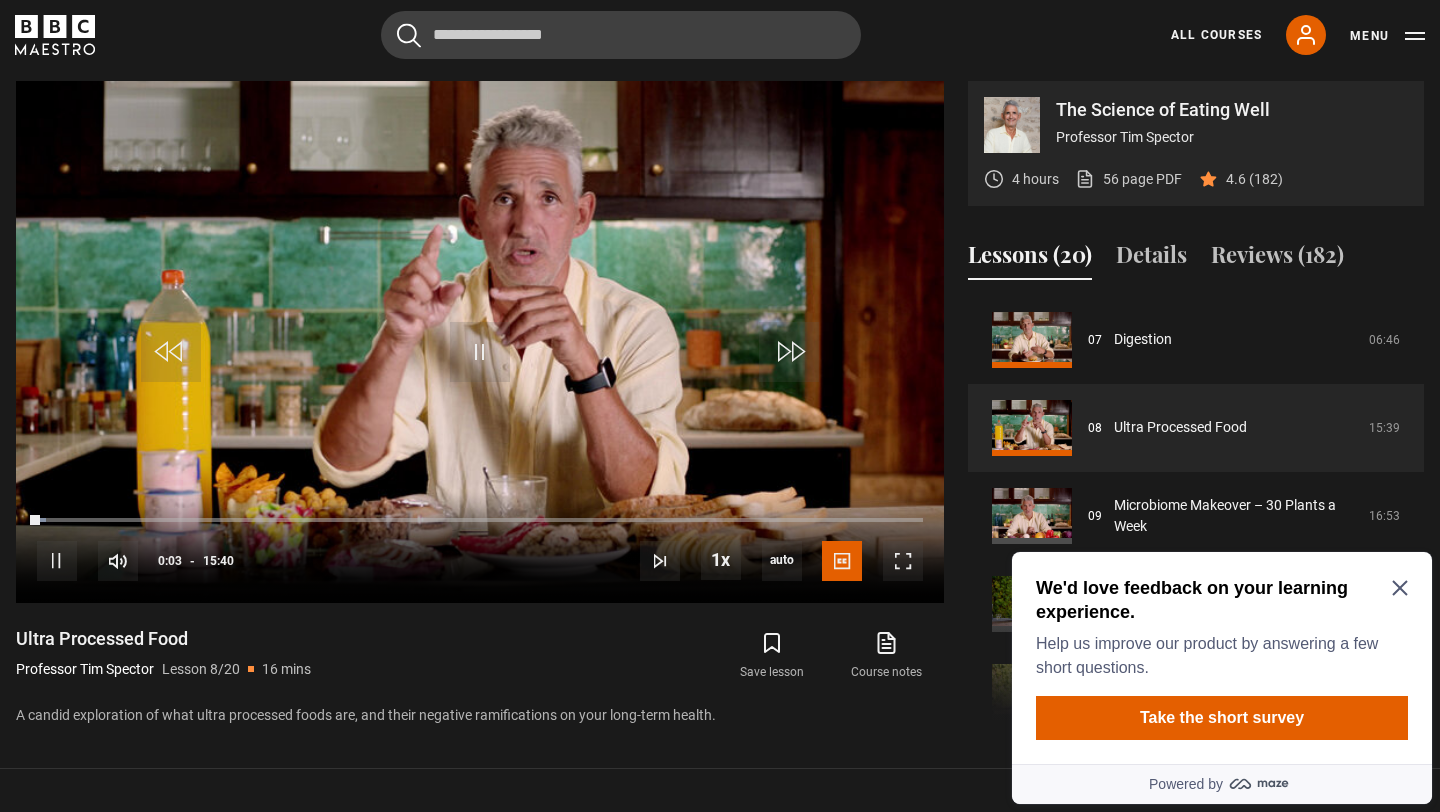 click 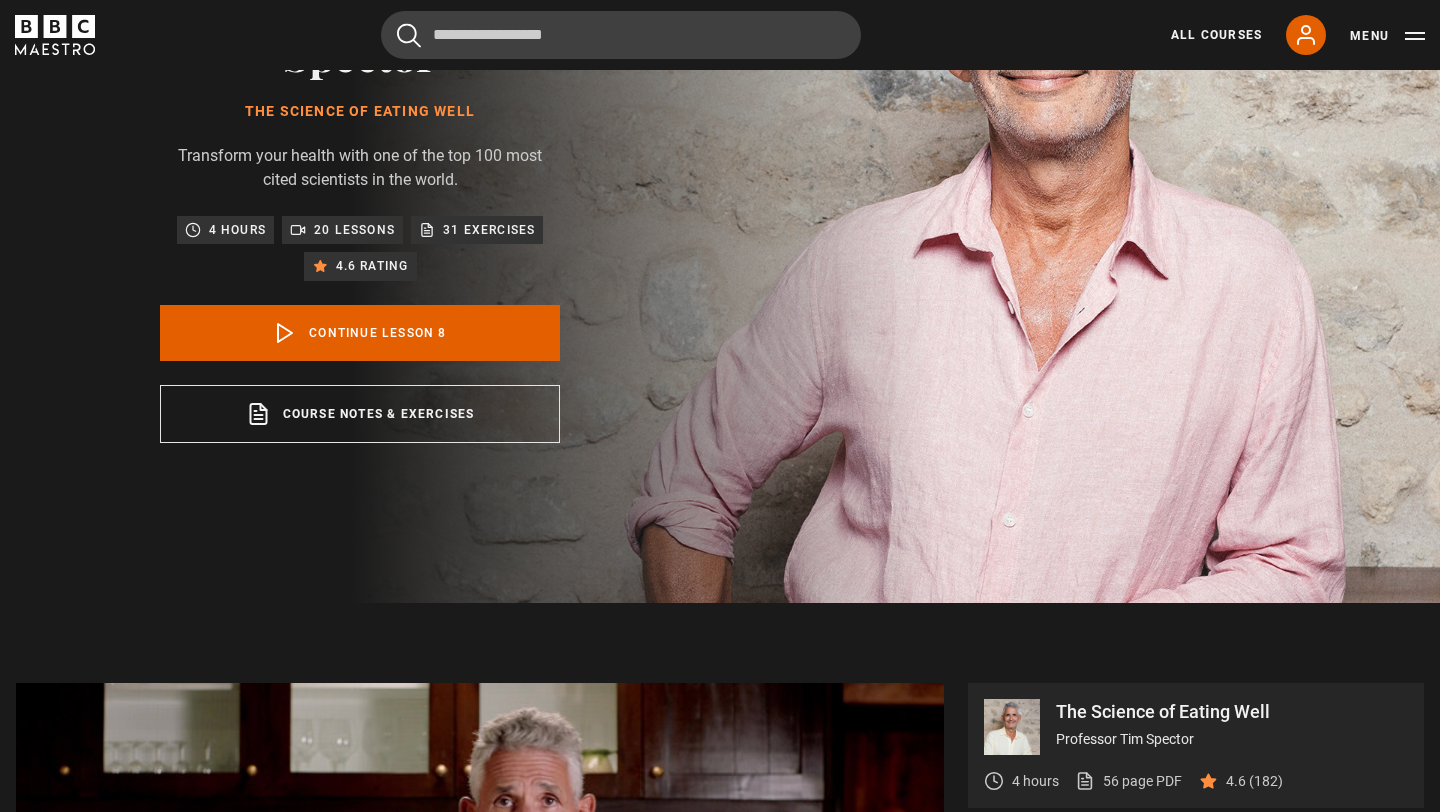scroll, scrollTop: 257, scrollLeft: 0, axis: vertical 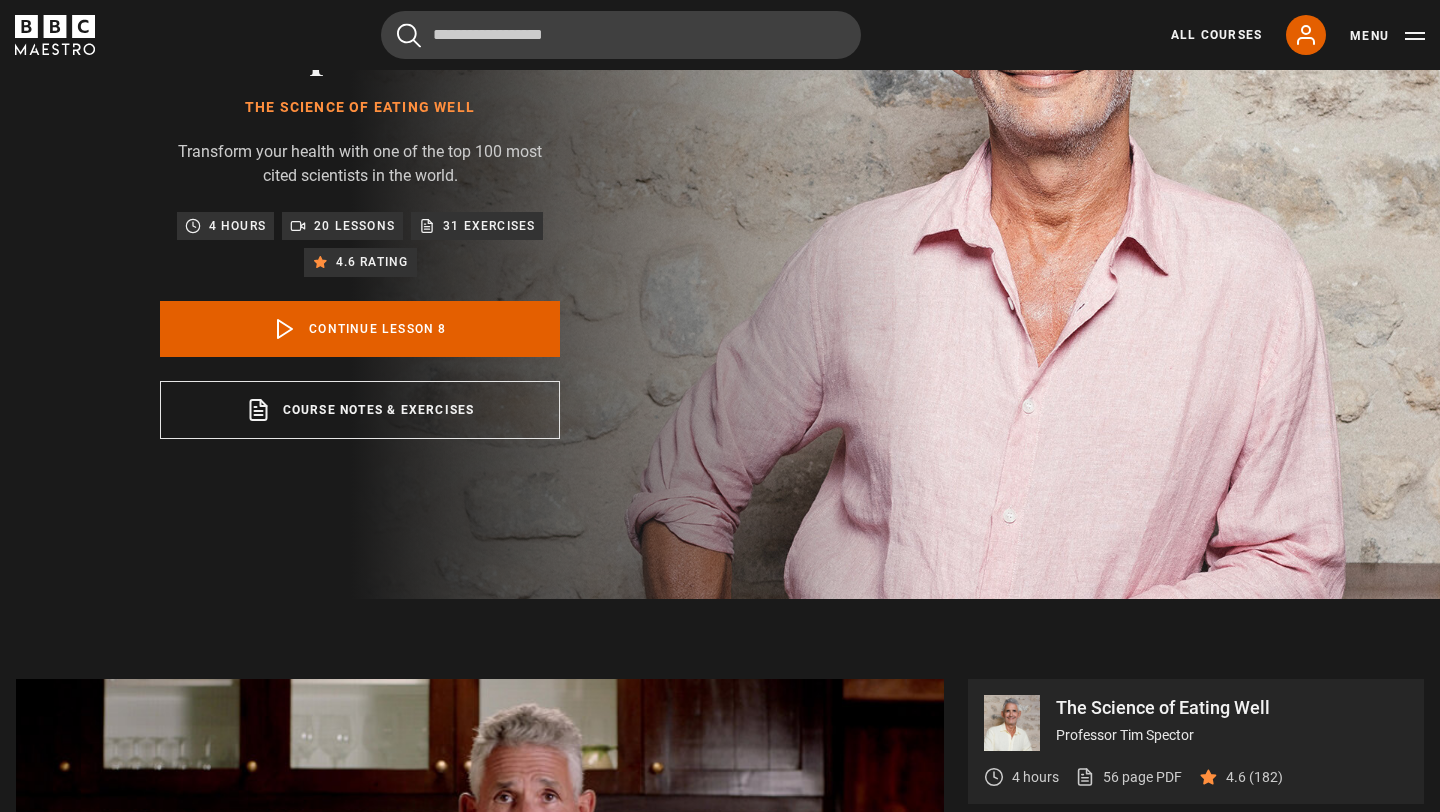 click on "20 lessons" at bounding box center (354, 226) 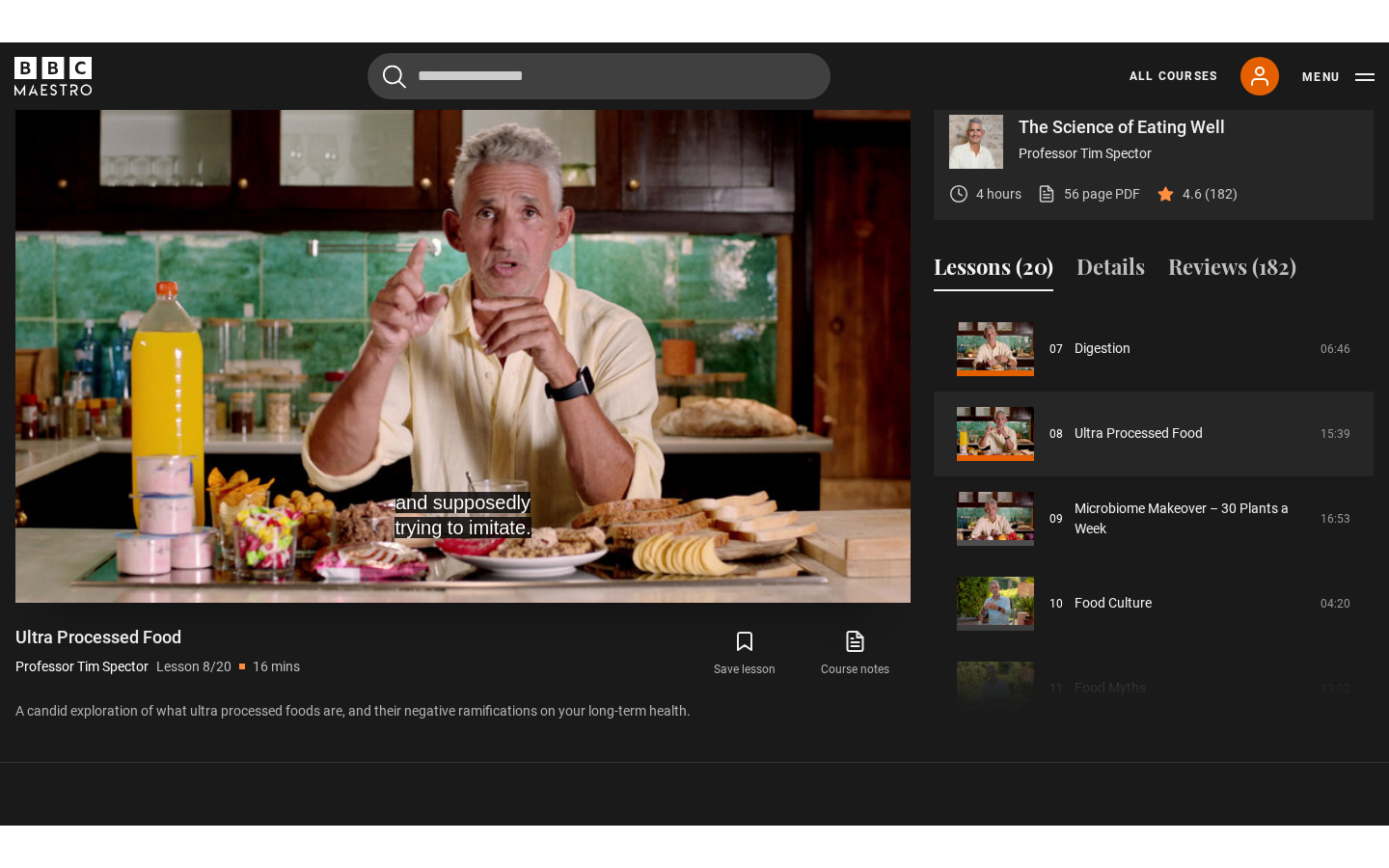 scroll, scrollTop: 850, scrollLeft: 0, axis: vertical 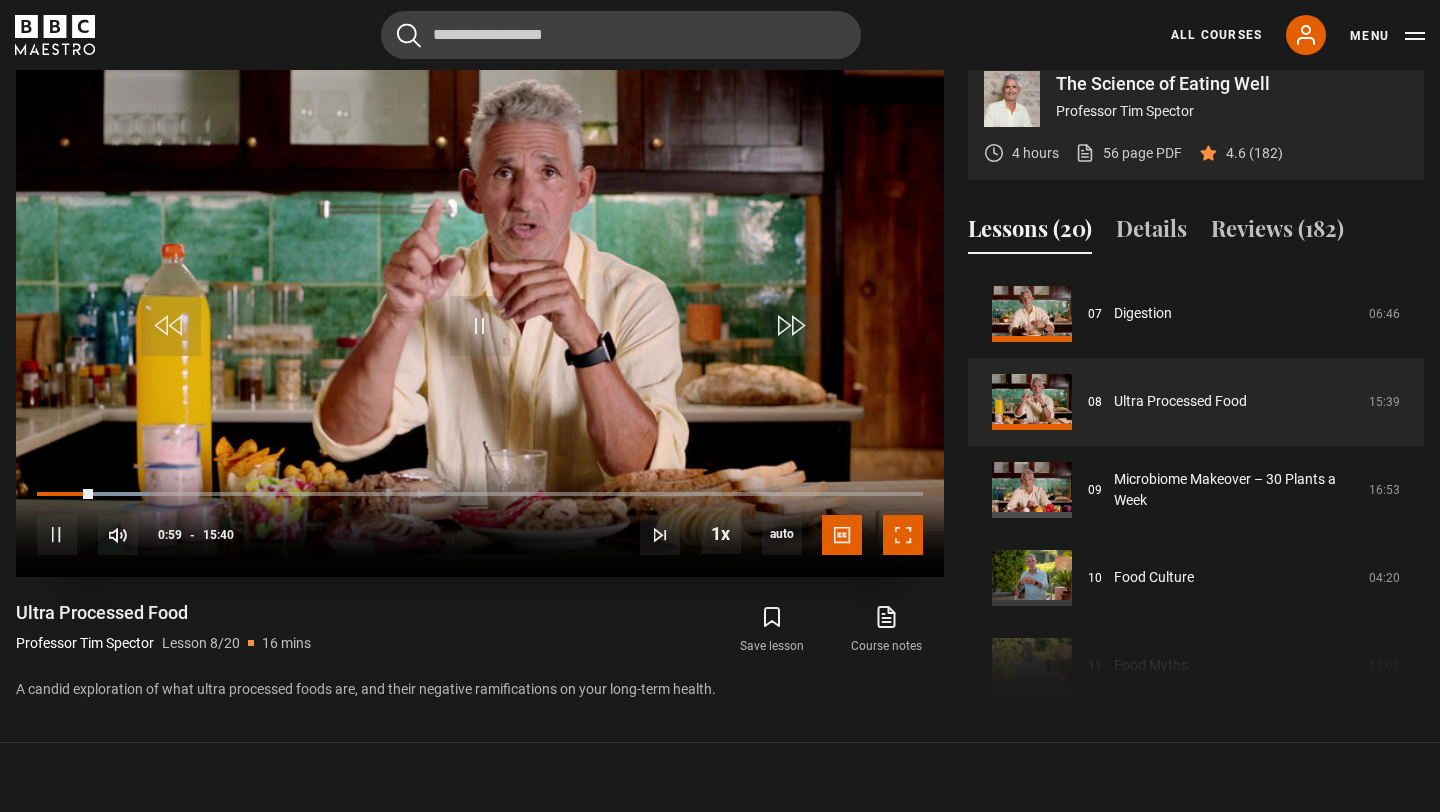 click at bounding box center (903, 535) 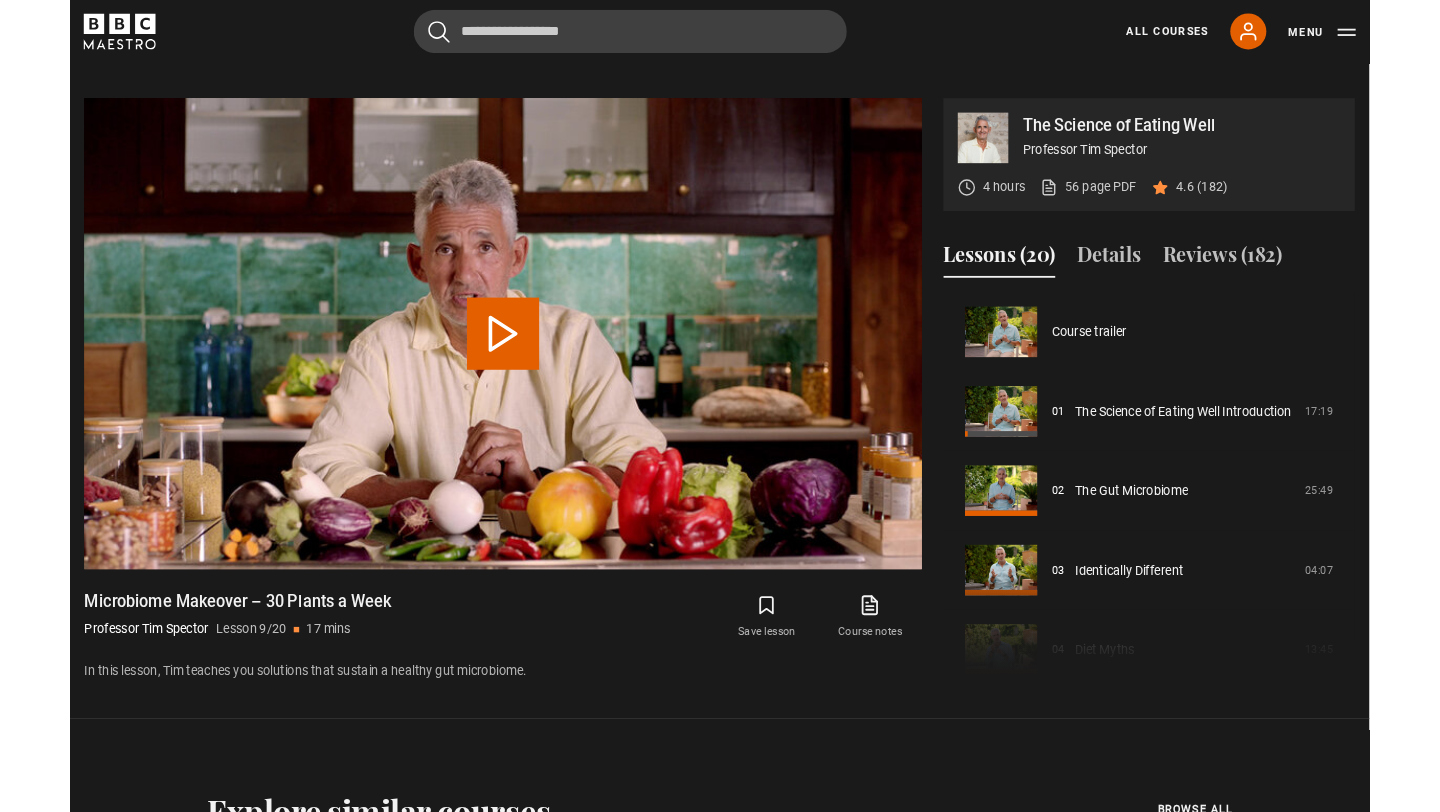 scroll, scrollTop: 910, scrollLeft: 0, axis: vertical 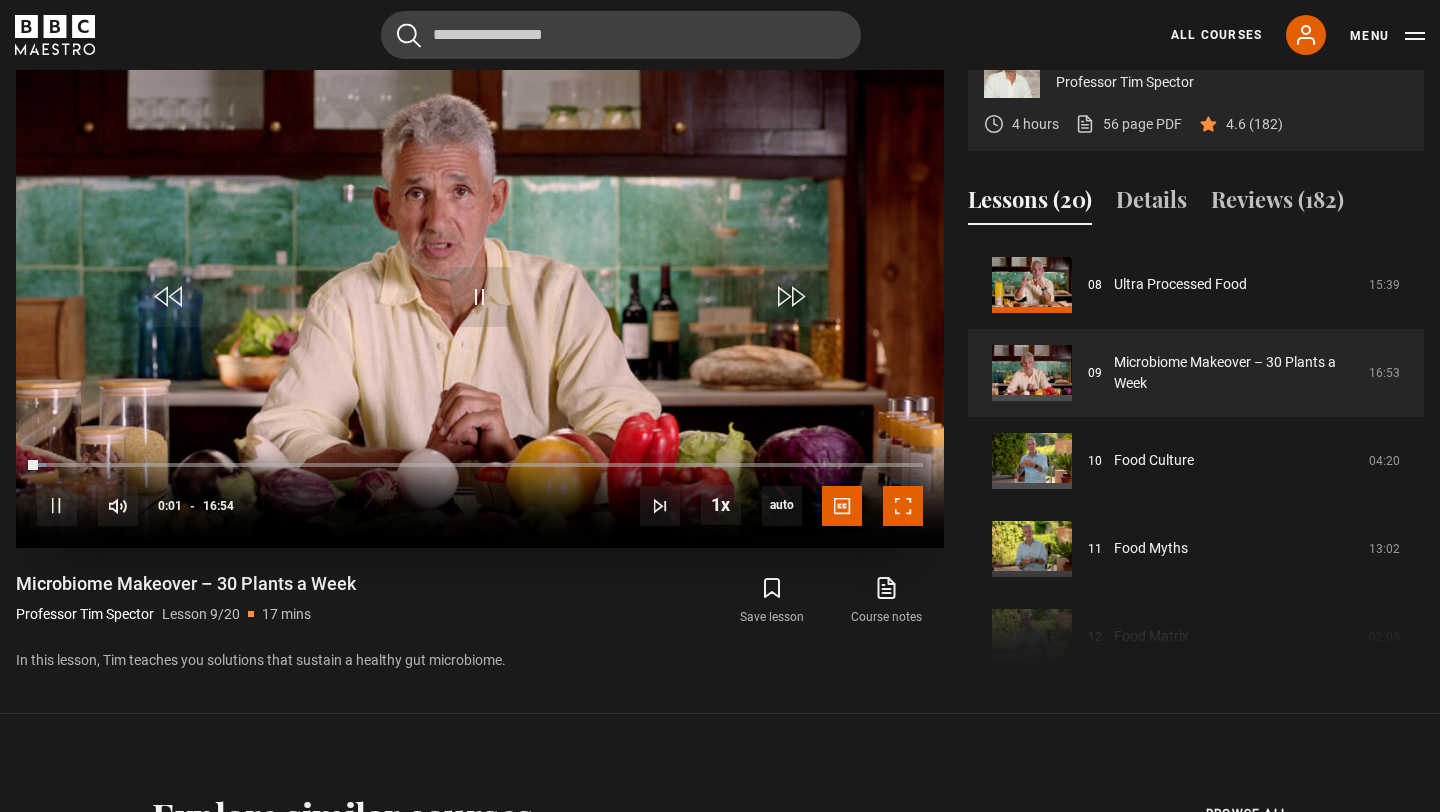 click at bounding box center (903, 506) 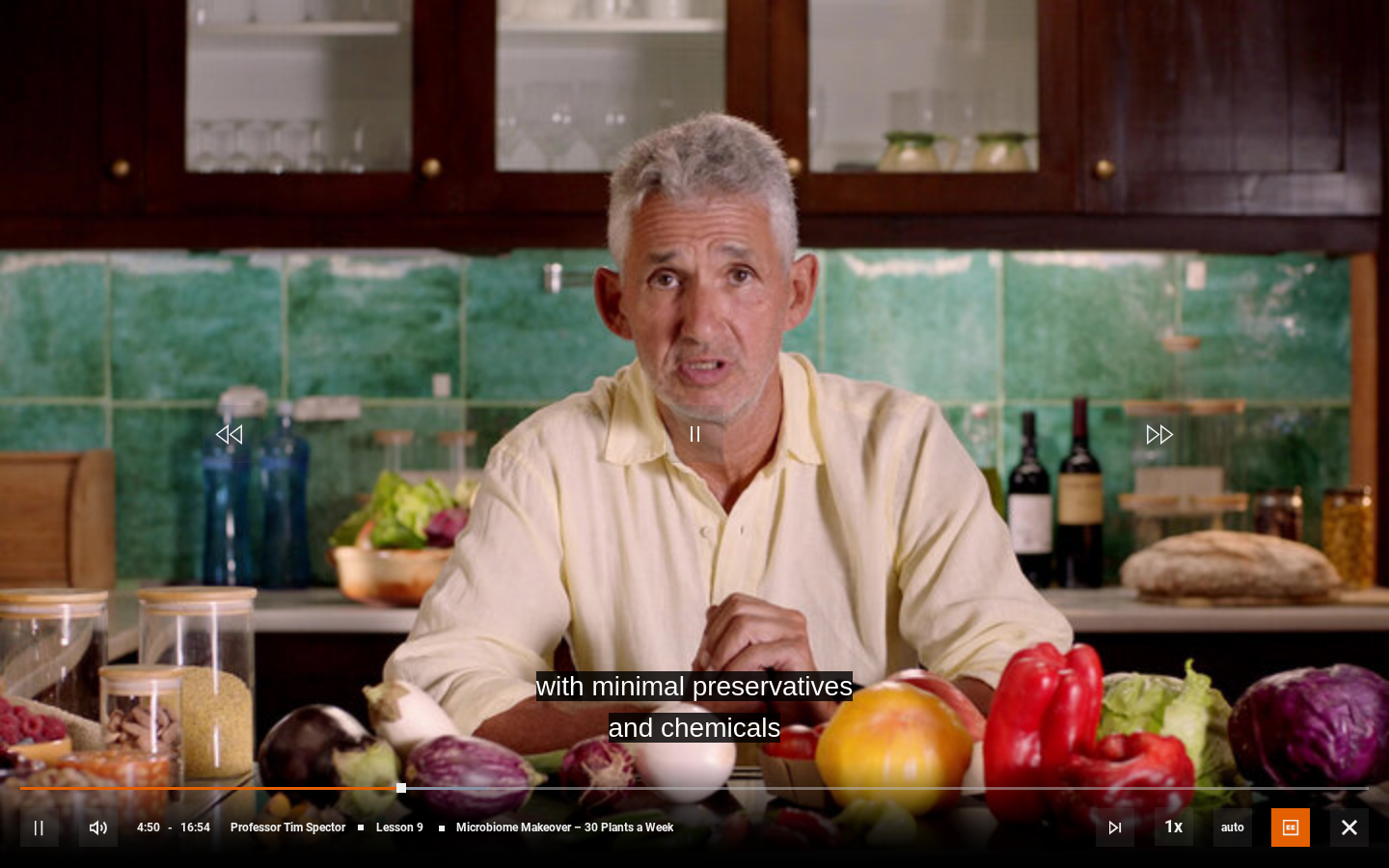 click at bounding box center (694, 434) 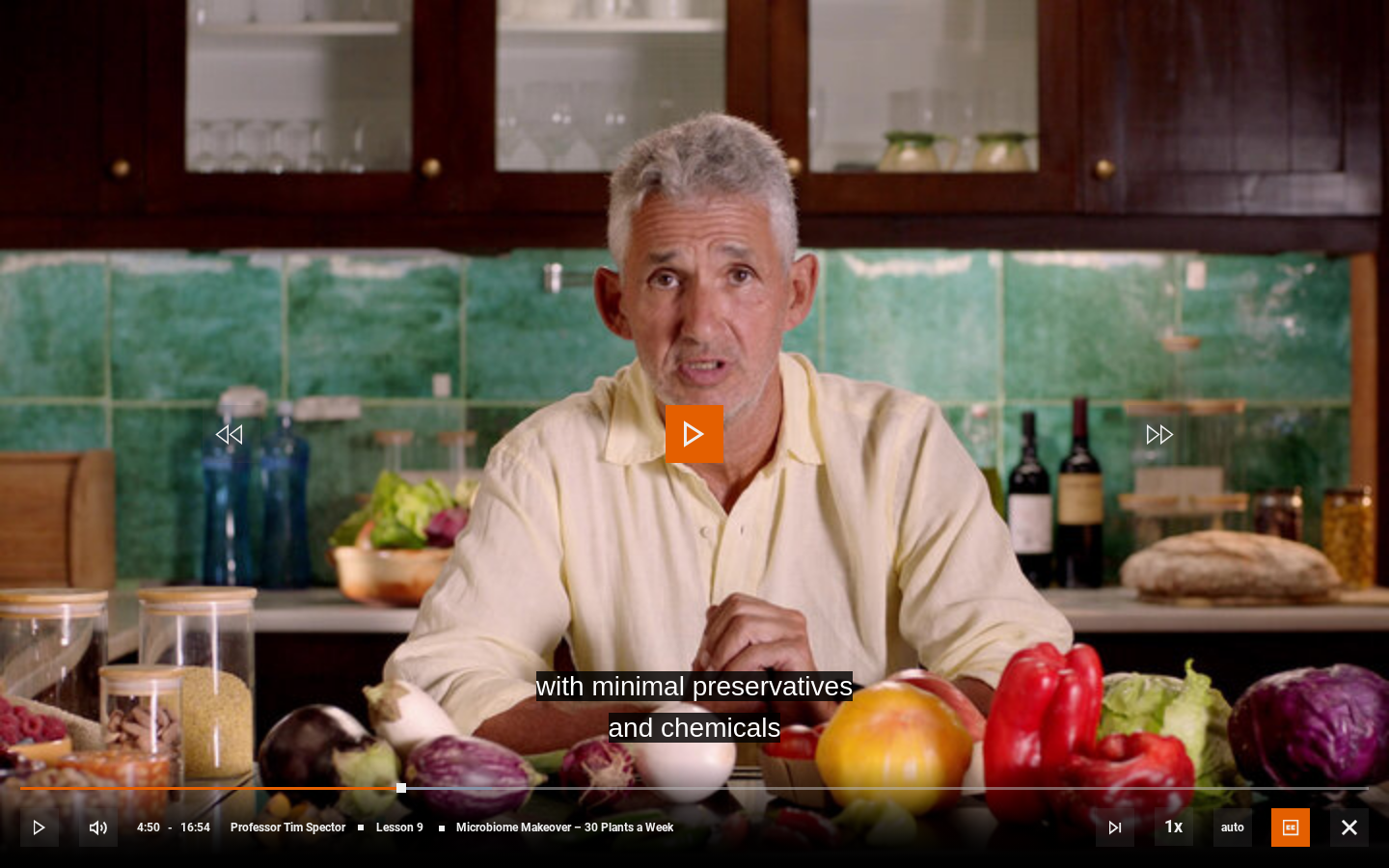 click at bounding box center (694, 434) 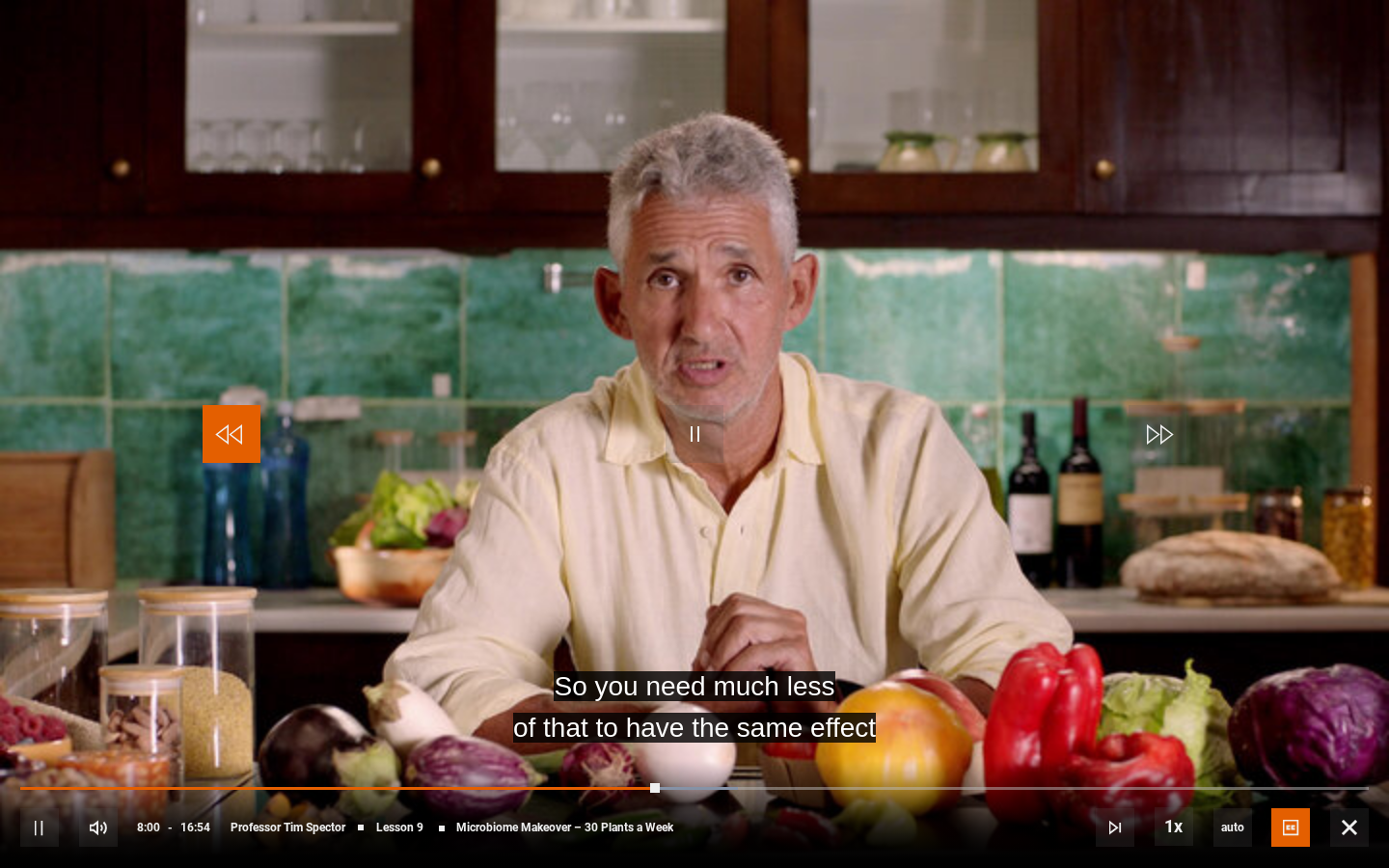 click at bounding box center (232, 434) 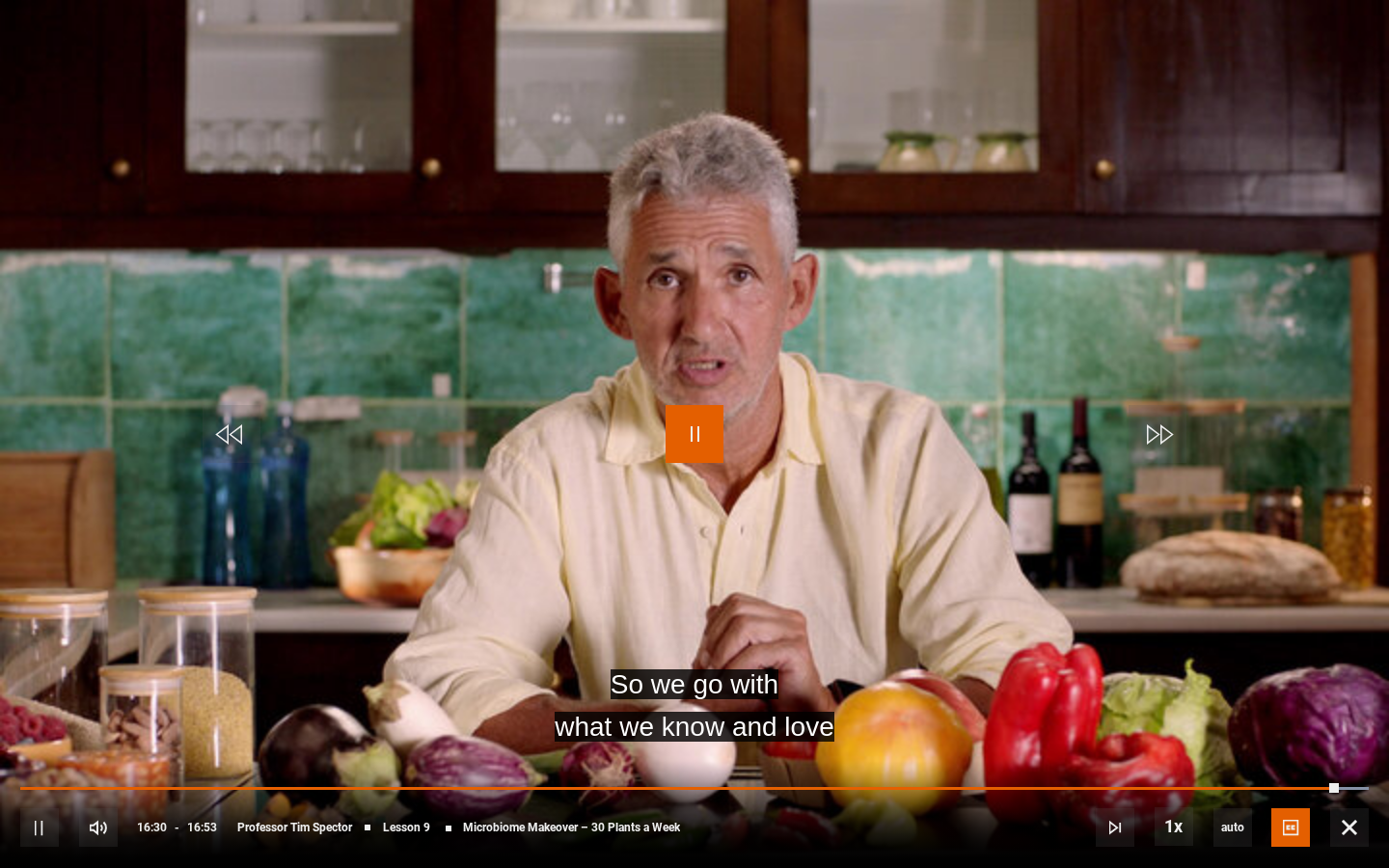 click at bounding box center (694, 434) 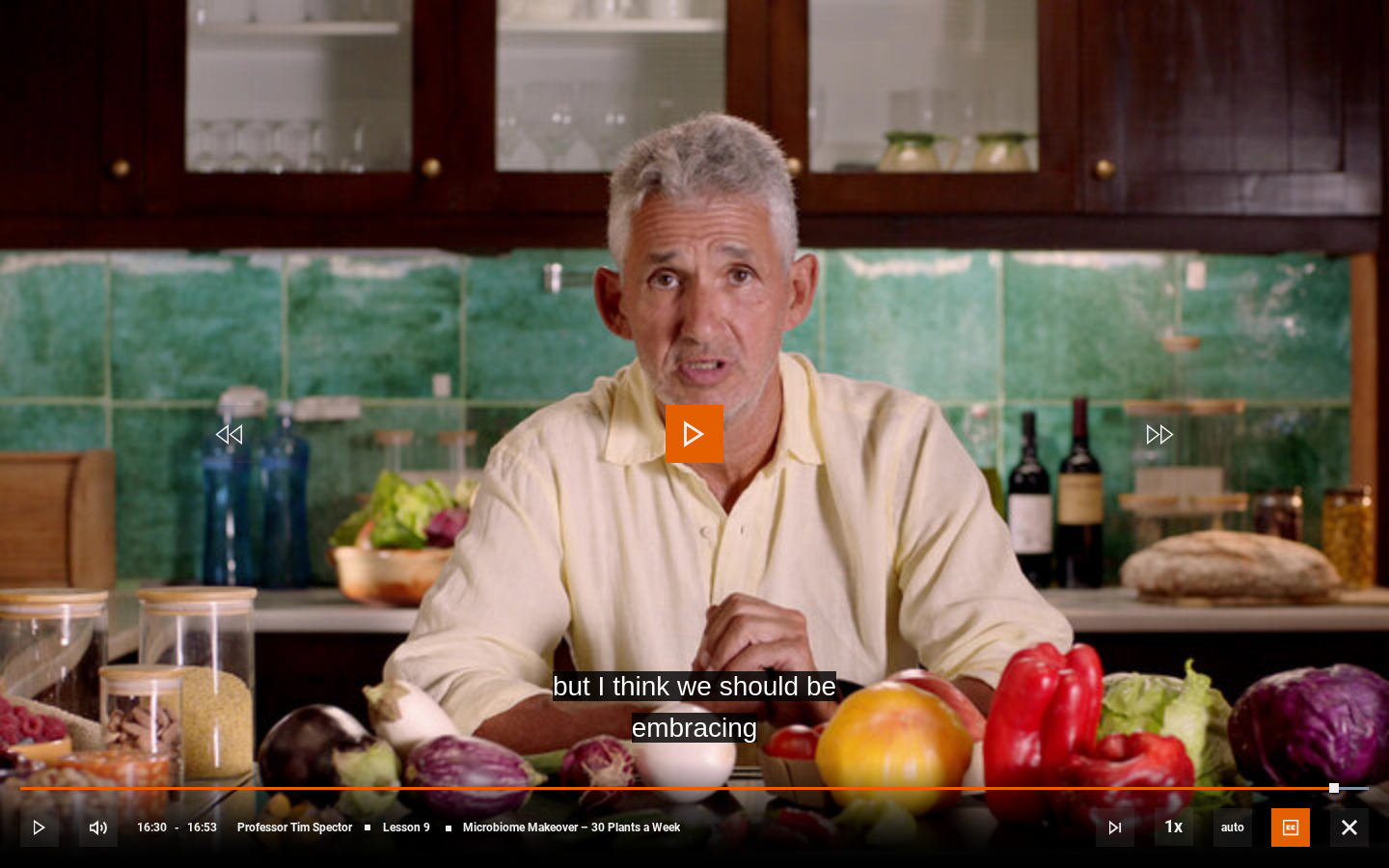 click at bounding box center [694, 434] 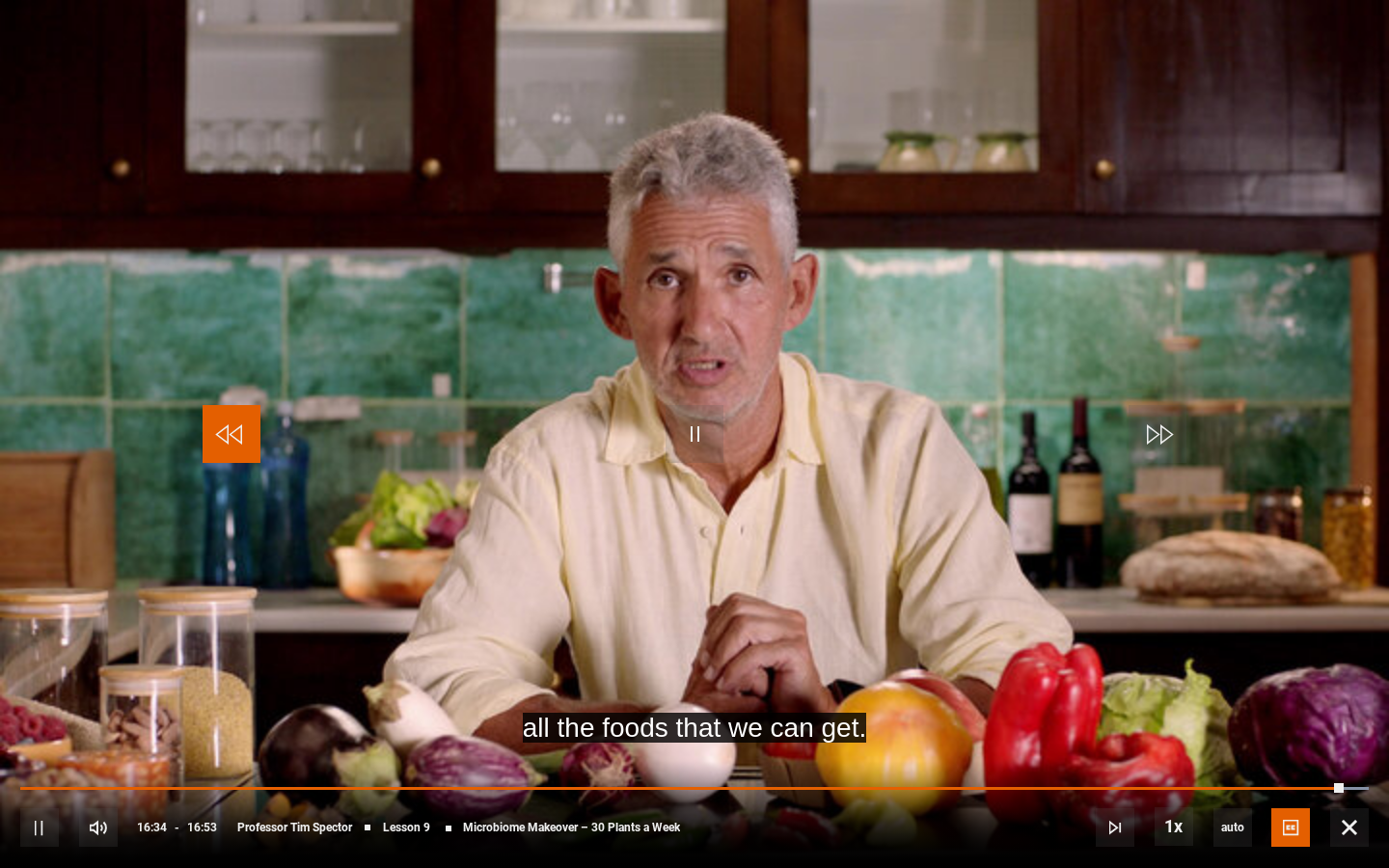 click at bounding box center [232, 434] 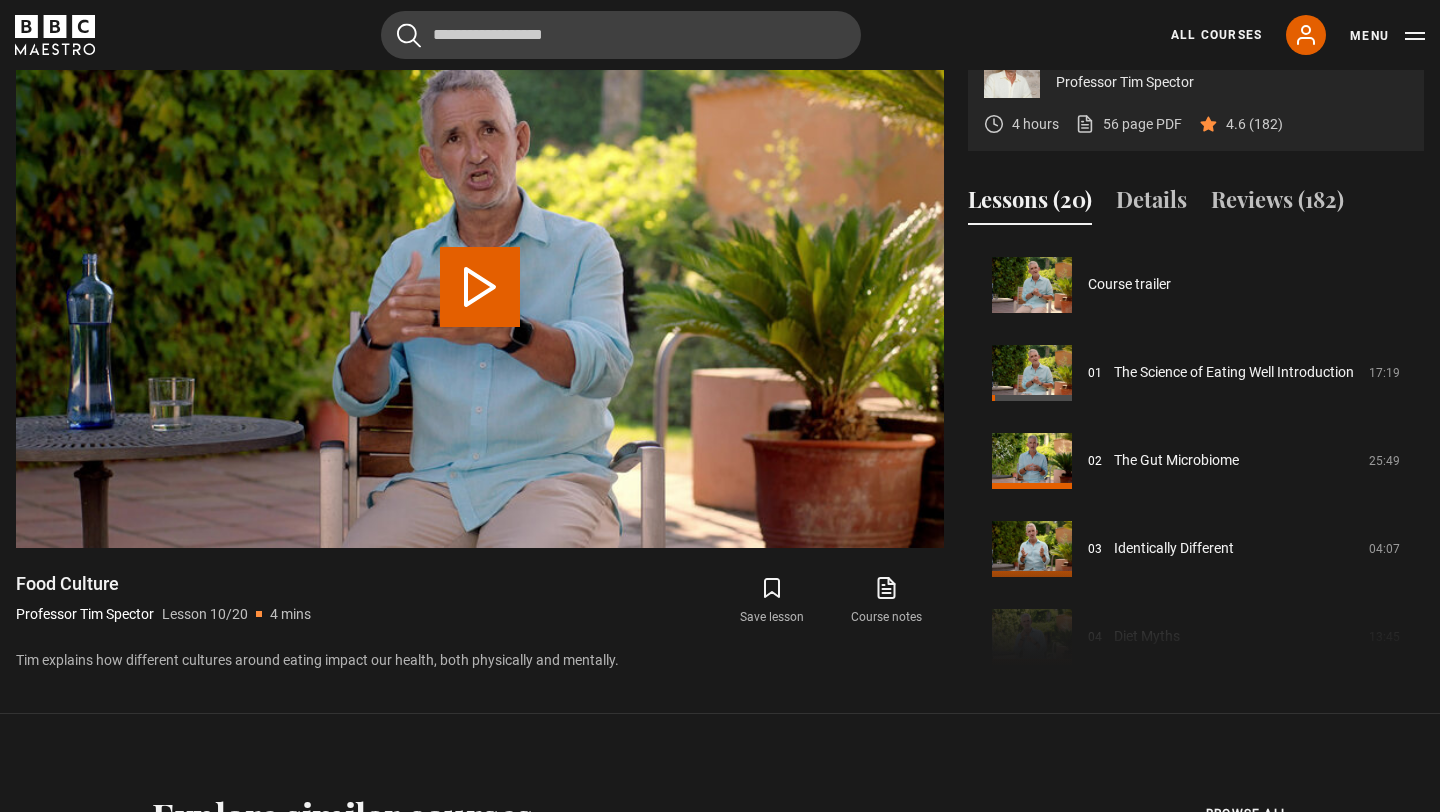 scroll, scrollTop: 792, scrollLeft: 0, axis: vertical 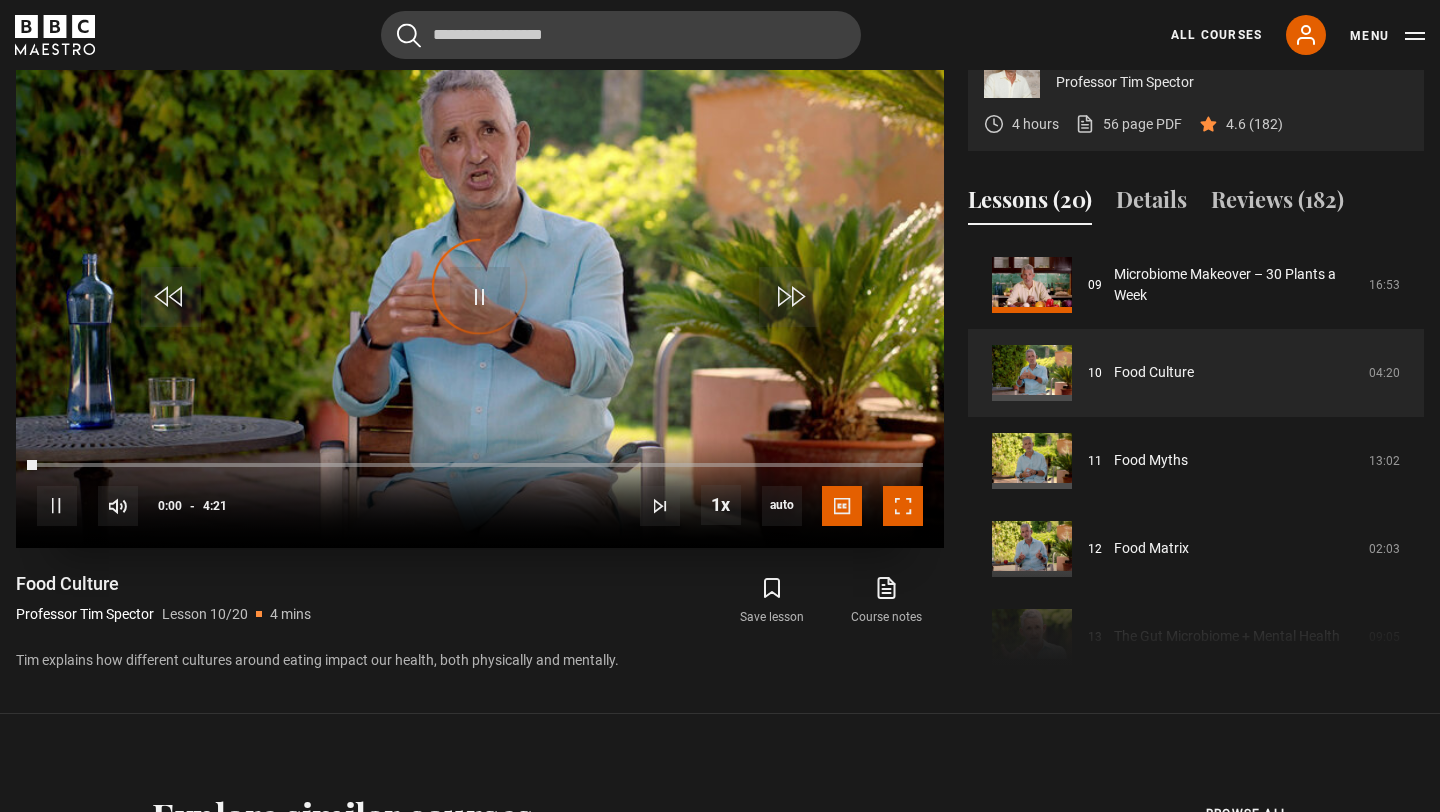 click at bounding box center (903, 506) 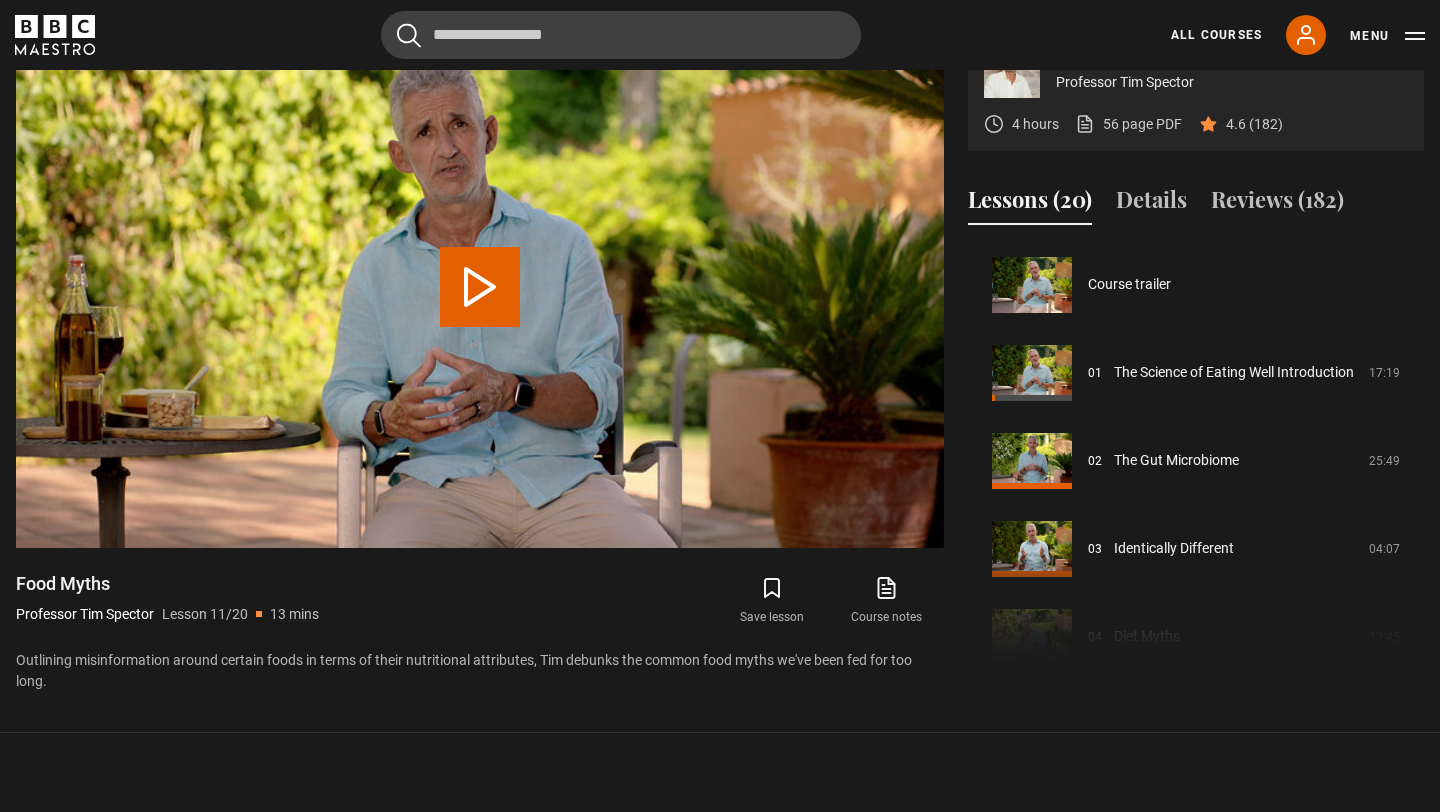 scroll, scrollTop: 880, scrollLeft: 0, axis: vertical 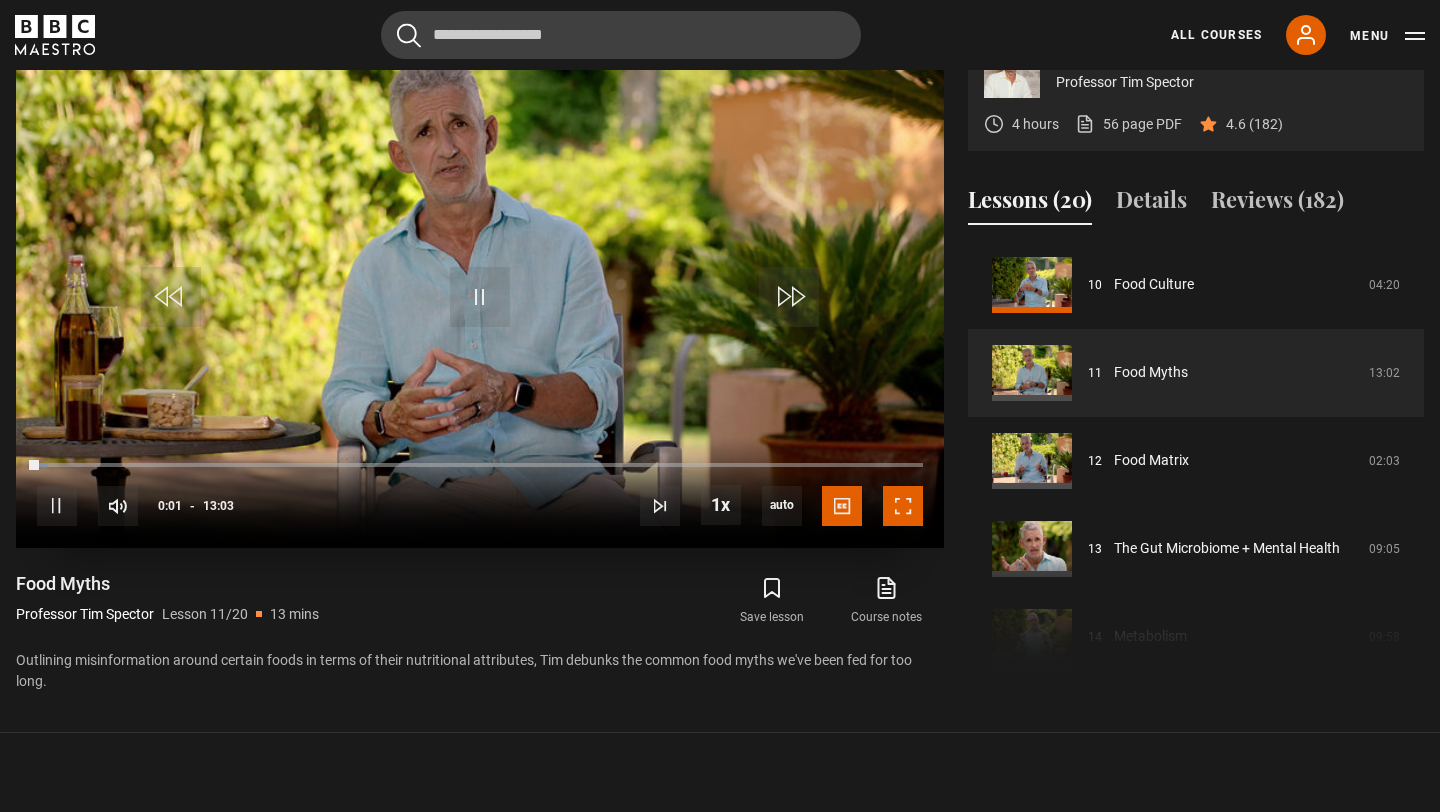 click at bounding box center [903, 506] 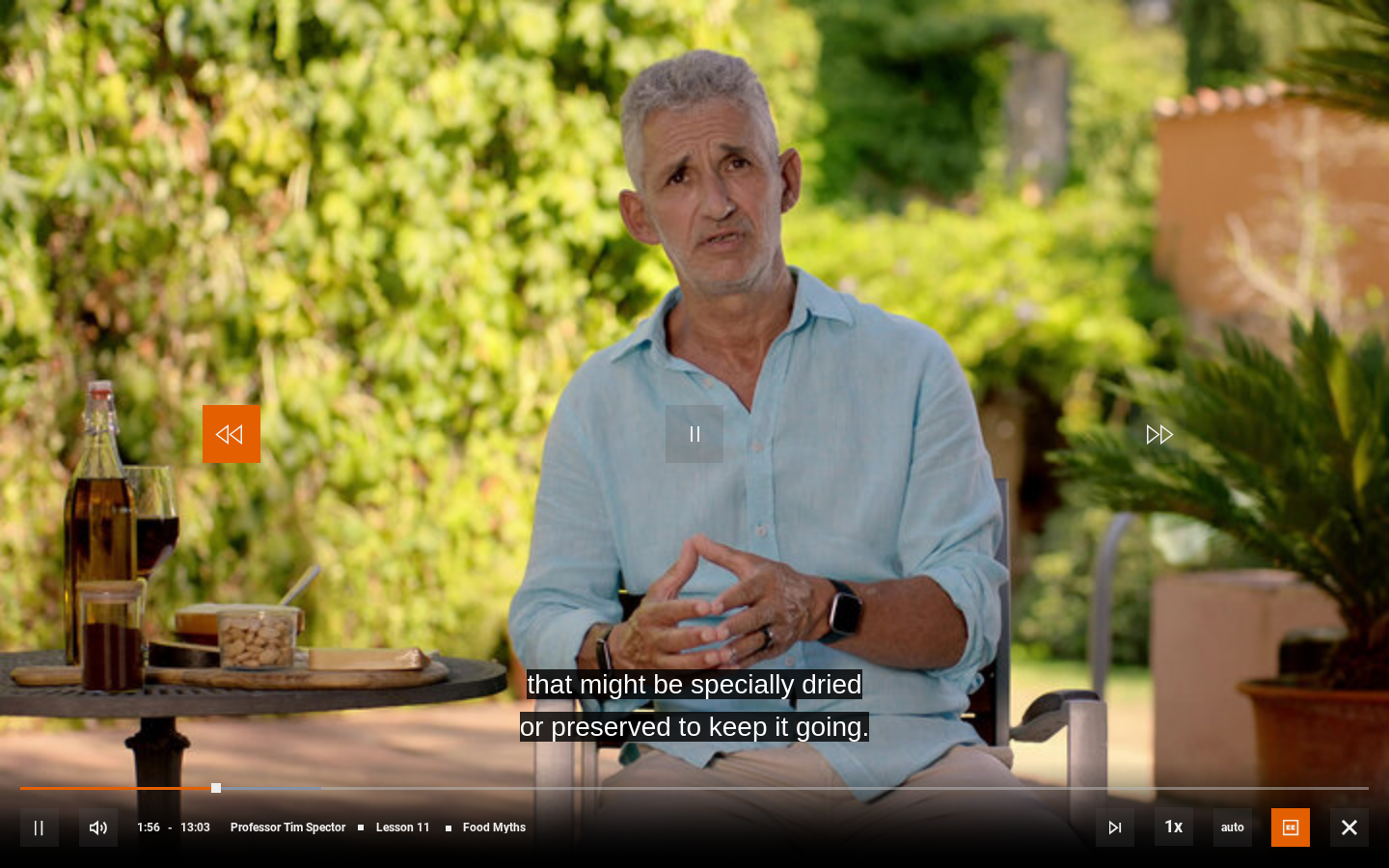 click at bounding box center (232, 434) 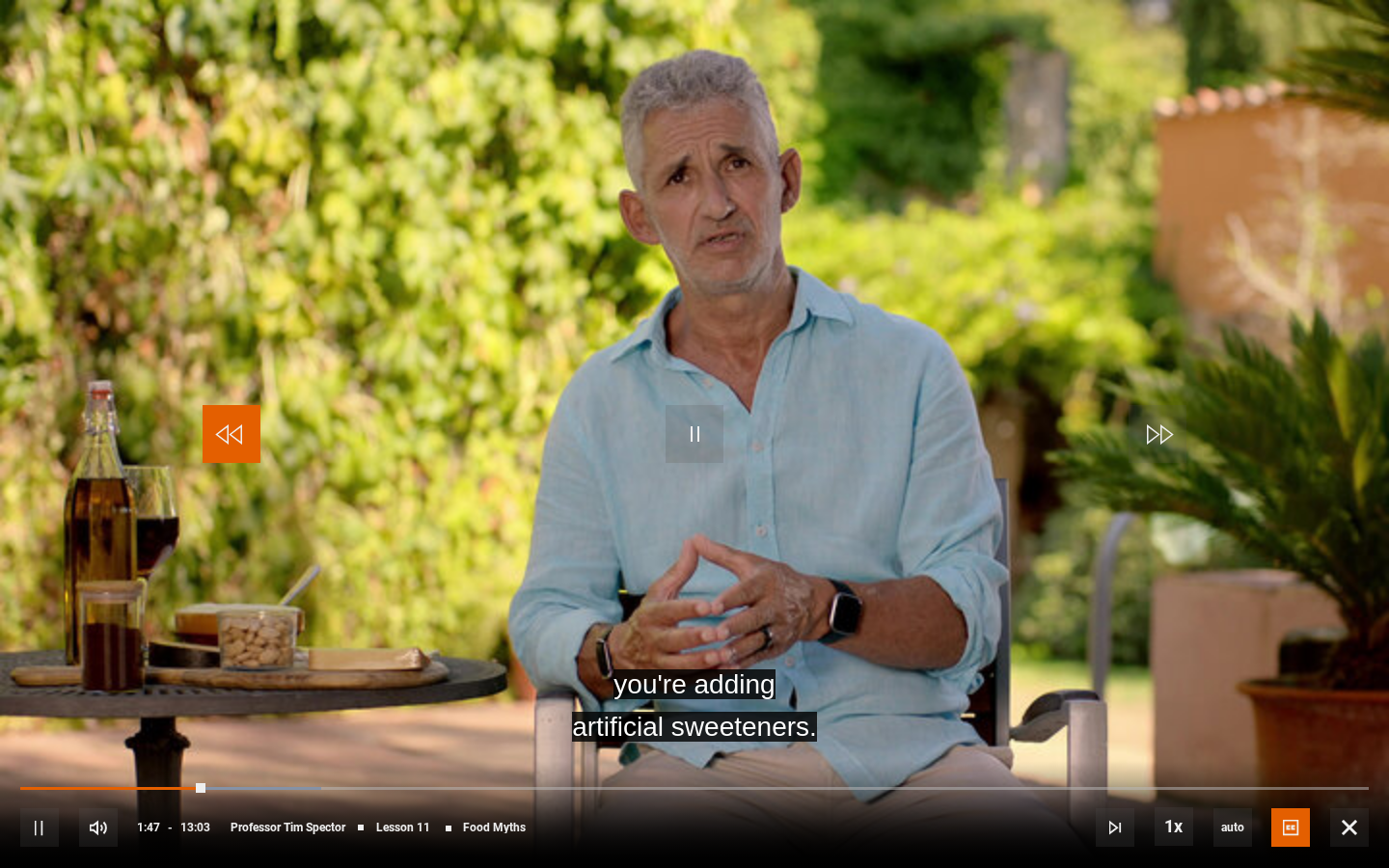 click at bounding box center [232, 434] 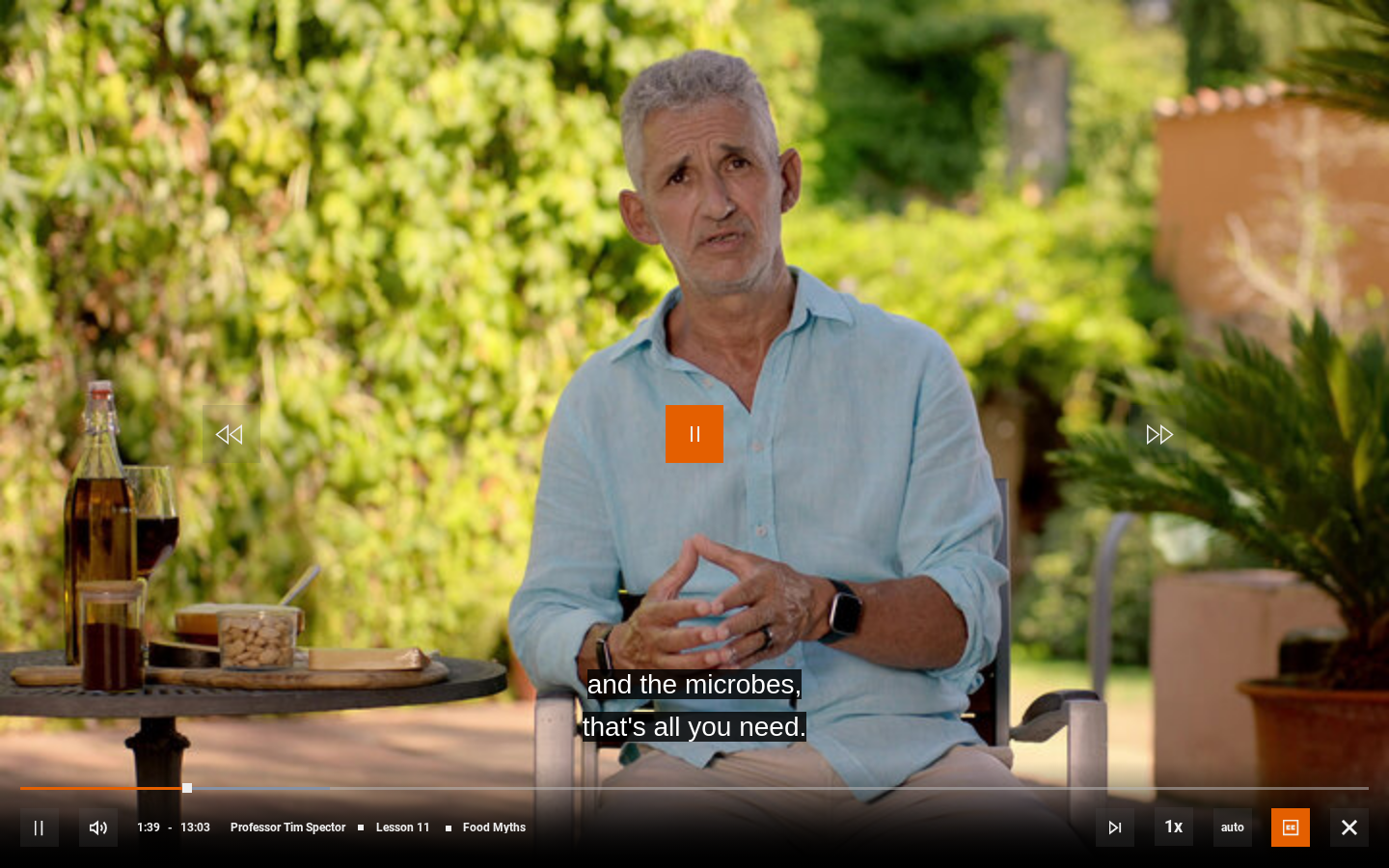 click at bounding box center [694, 434] 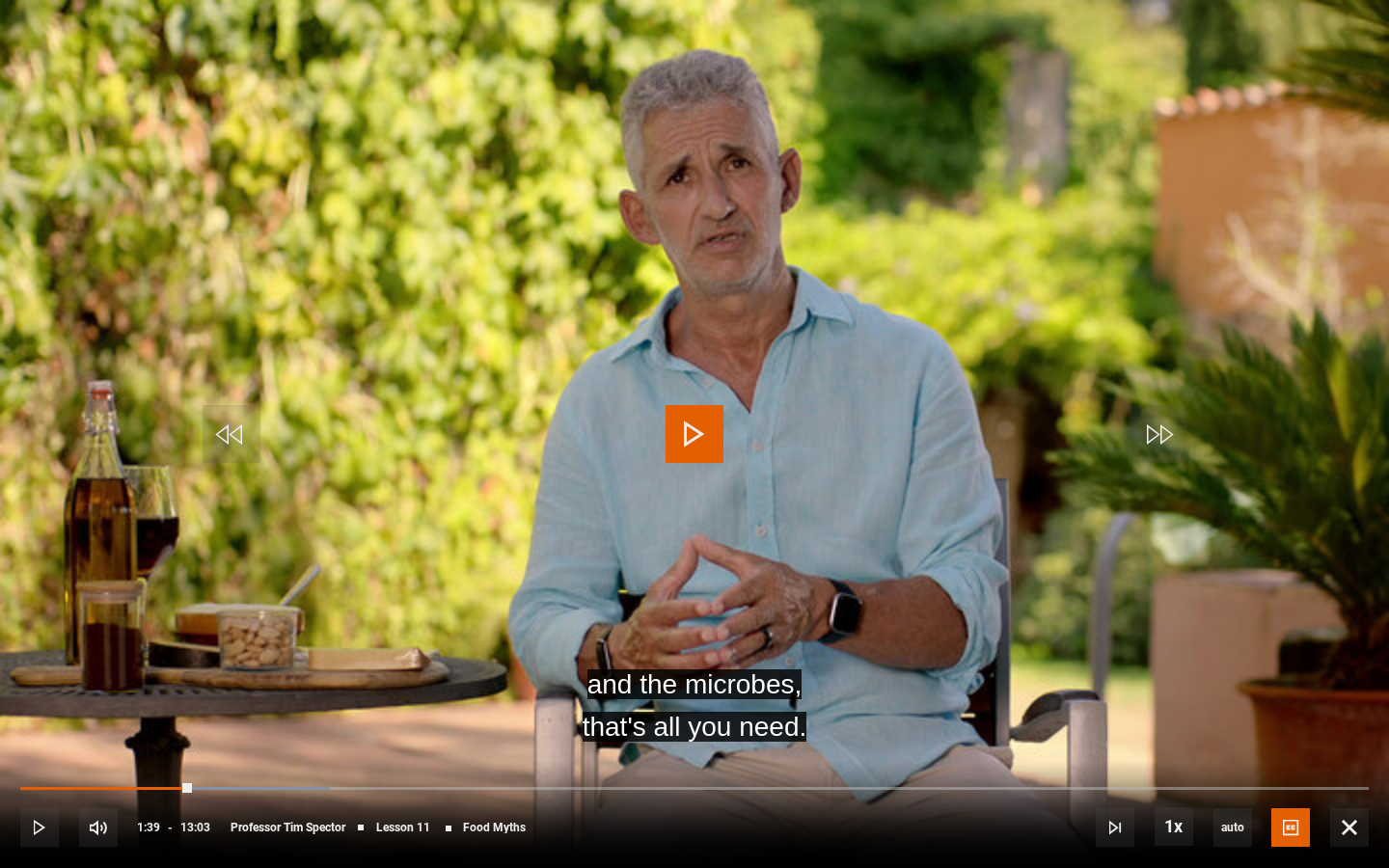 click at bounding box center (694, 434) 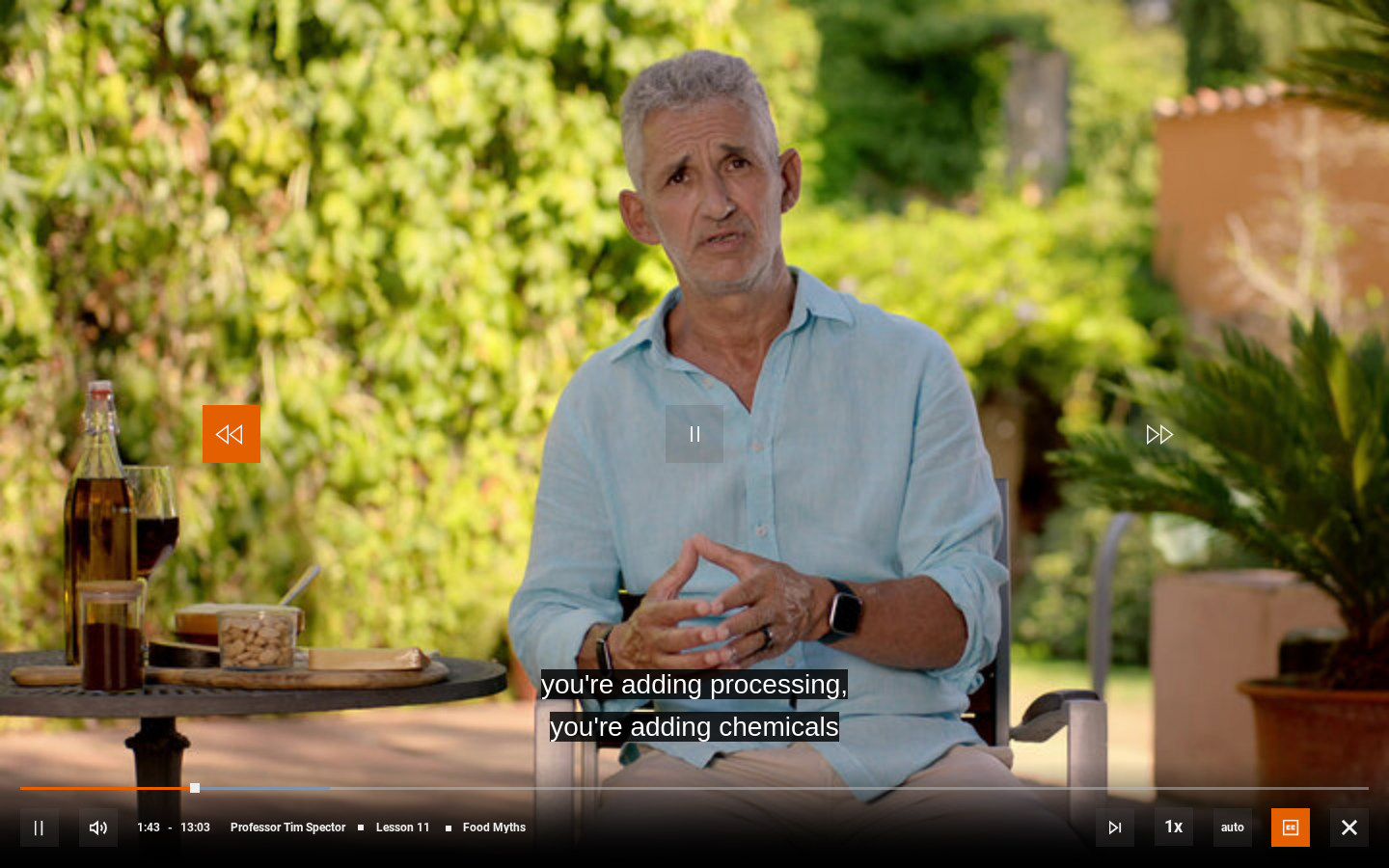 click at bounding box center (232, 434) 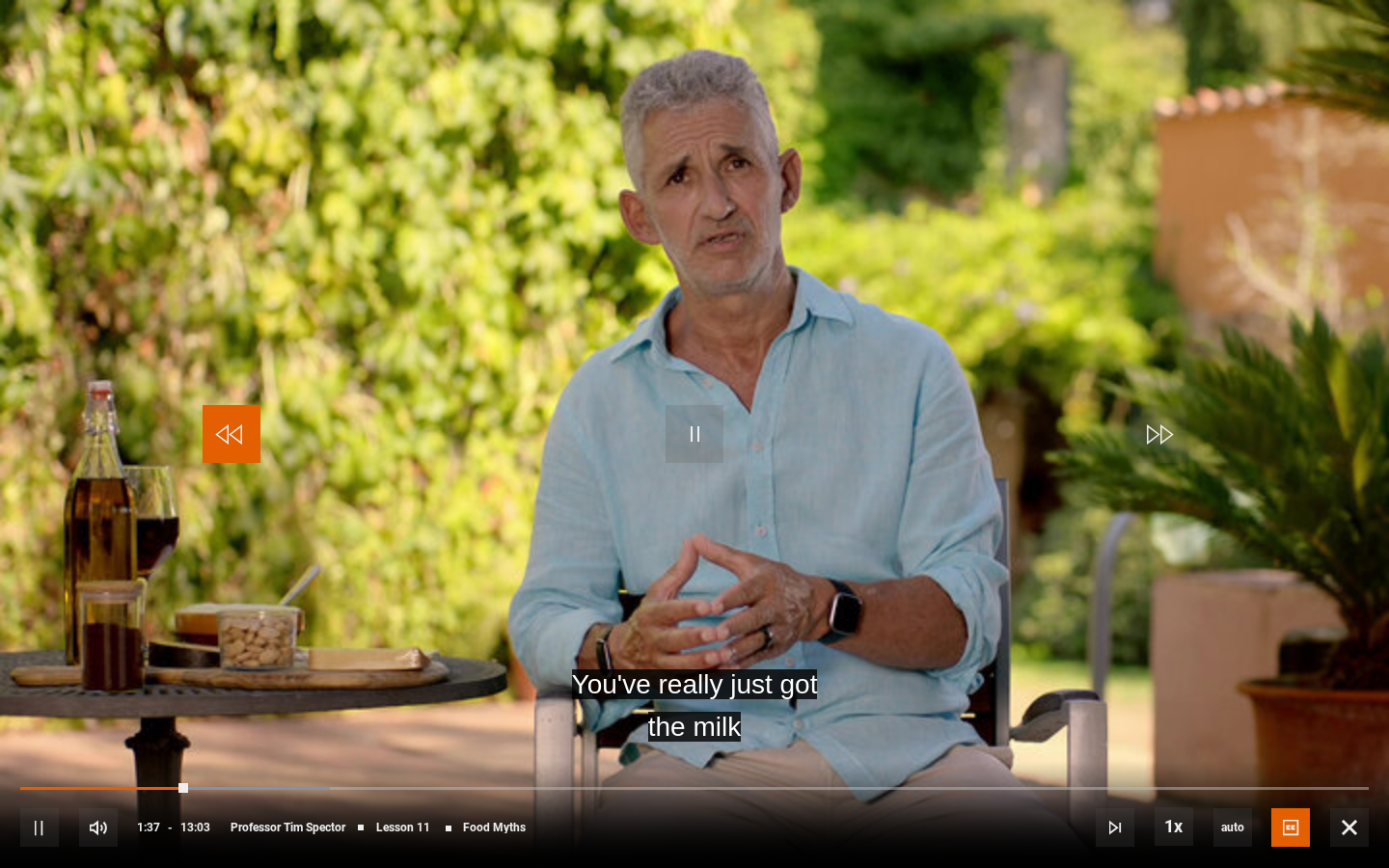 click at bounding box center (232, 434) 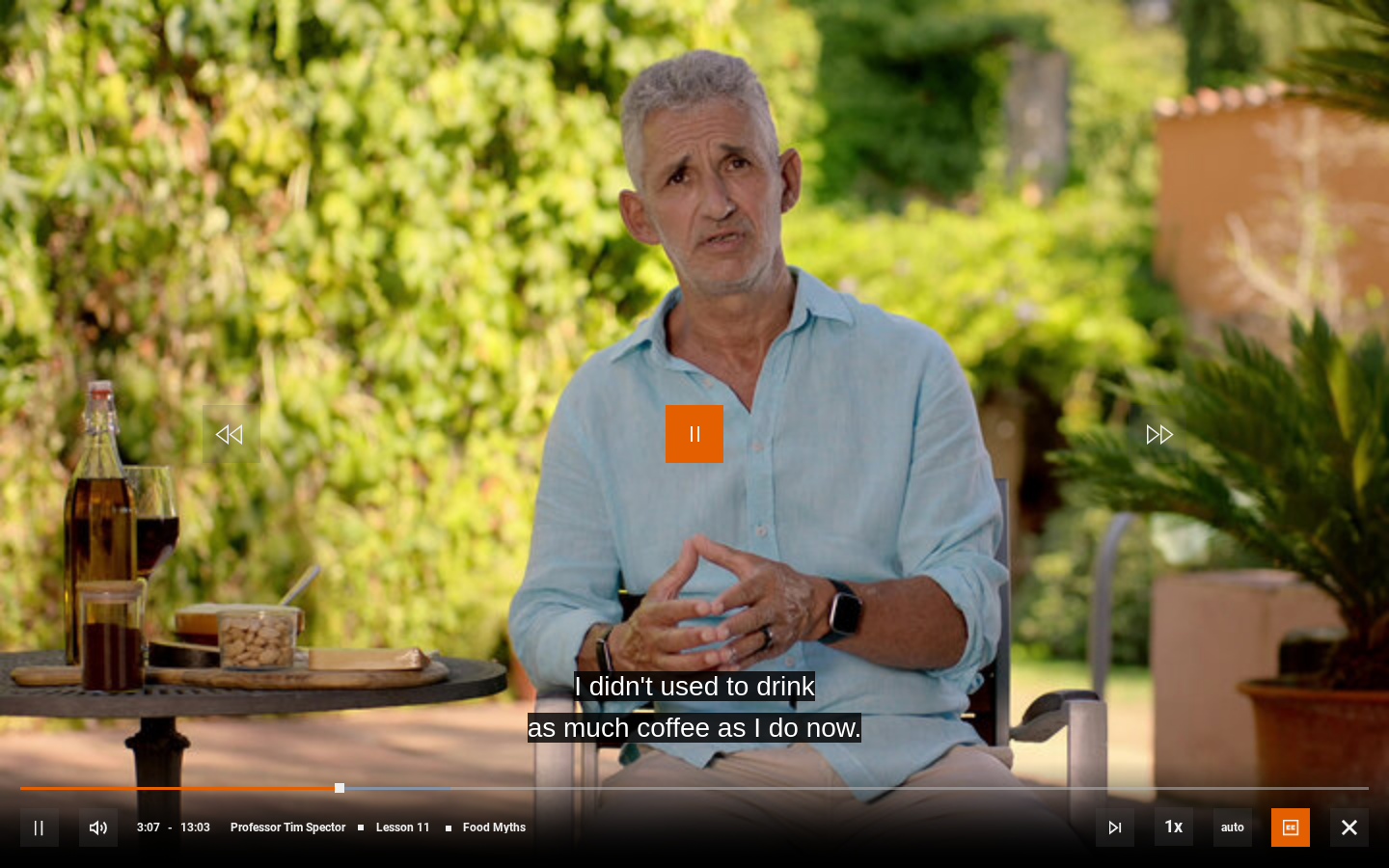 click at bounding box center [694, 434] 